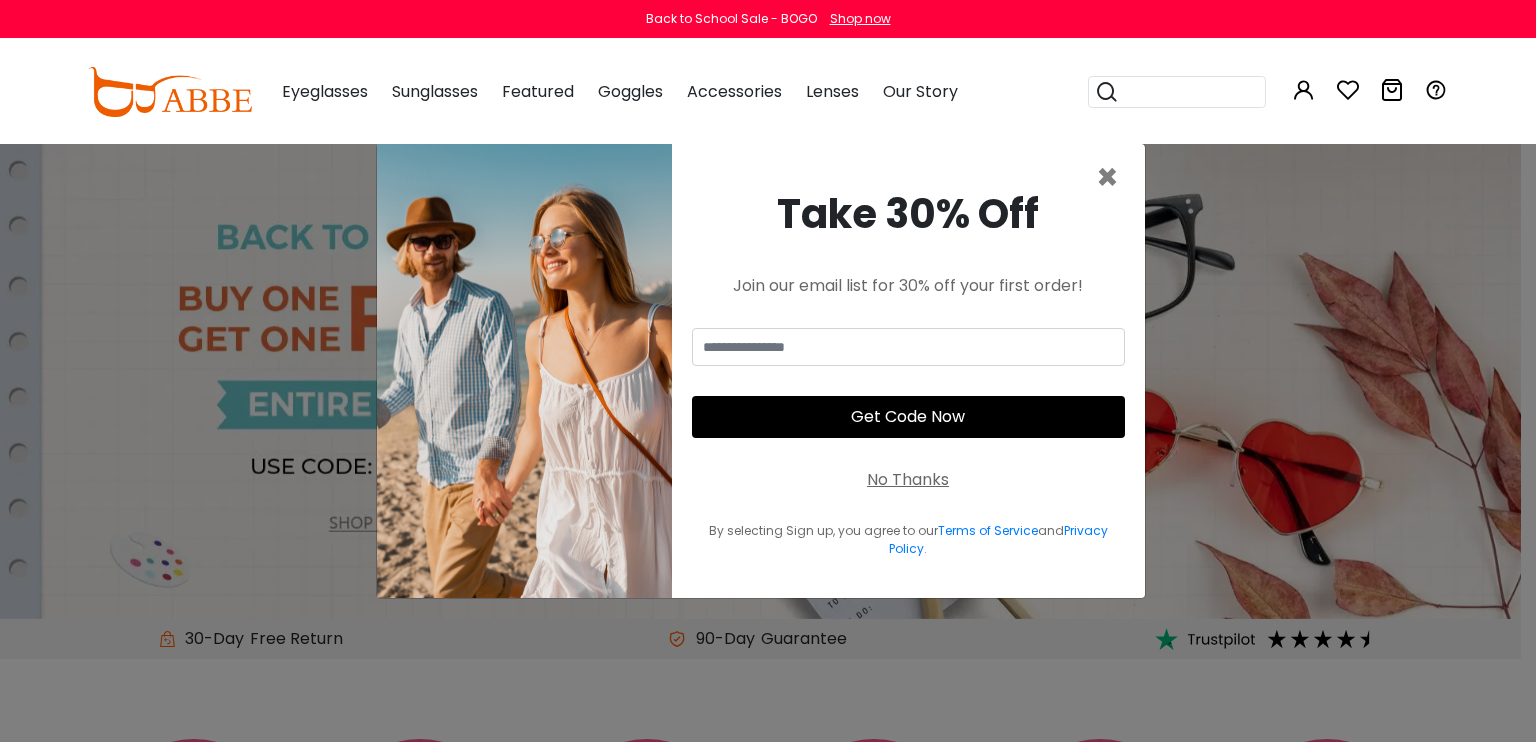 scroll, scrollTop: 0, scrollLeft: 0, axis: both 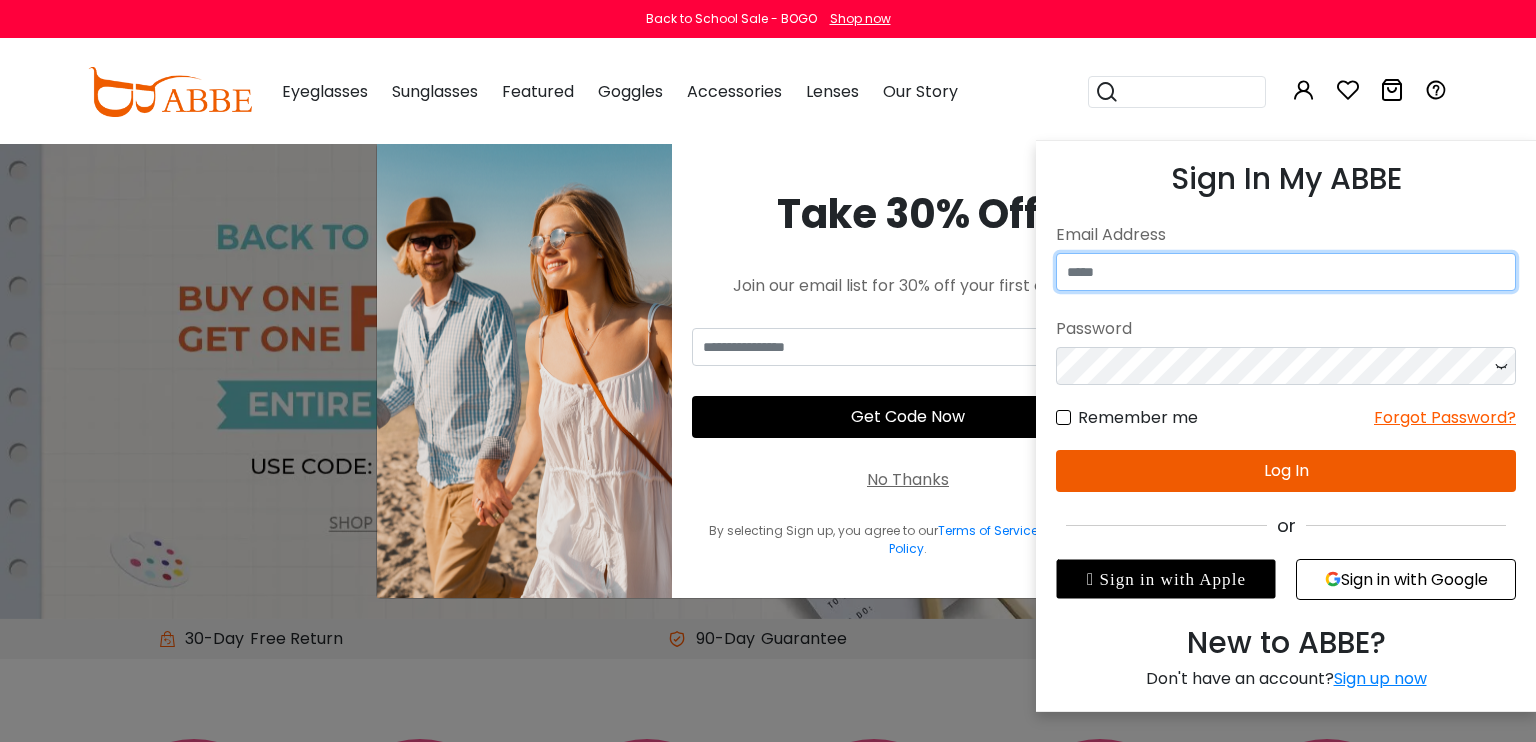 type on "**********" 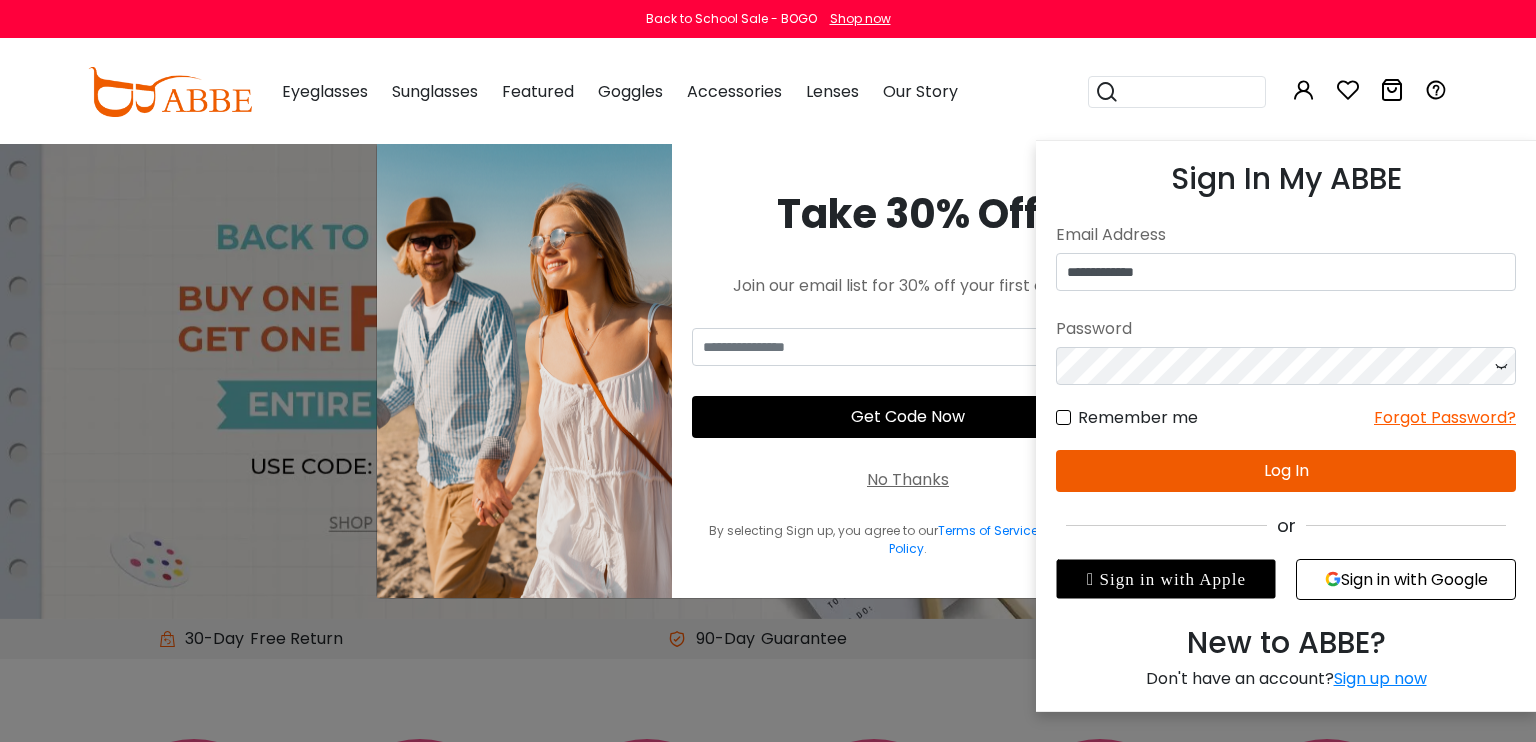 click at bounding box center (1501, 366) 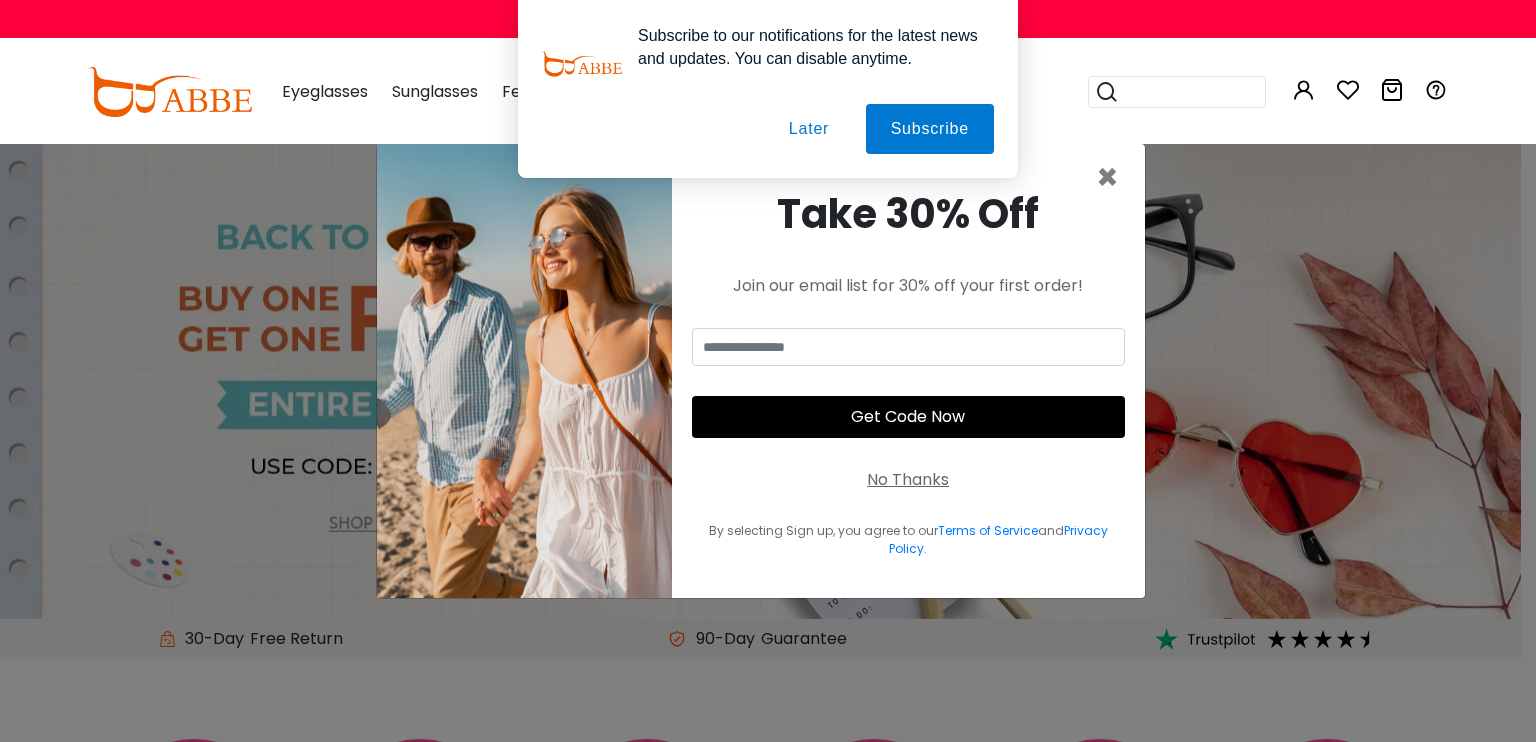 click on "Subscribe to our notifications for the latest news and updates. You can disable anytime. Subscribe Later" at bounding box center (768, 89) 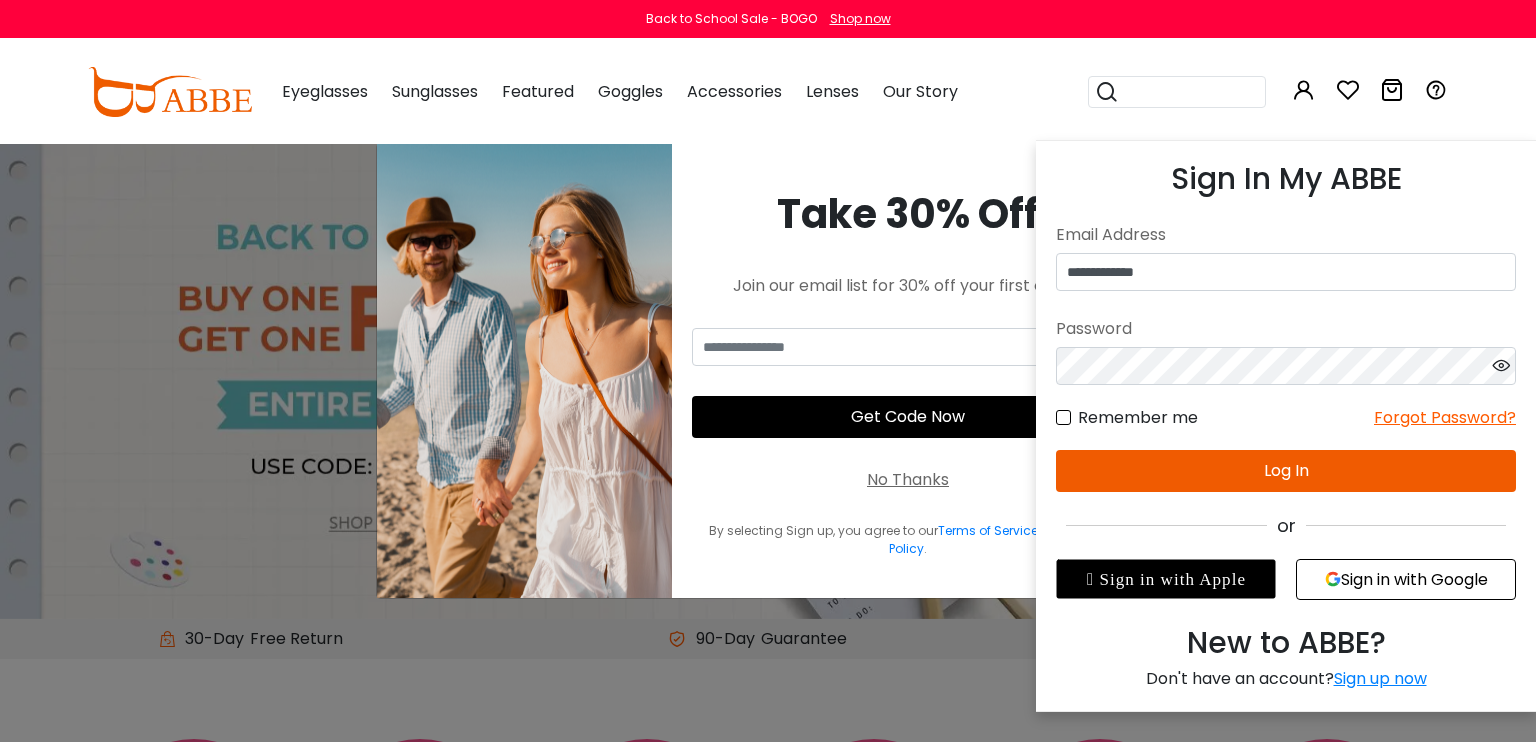 click on "Log In" at bounding box center [1286, 471] 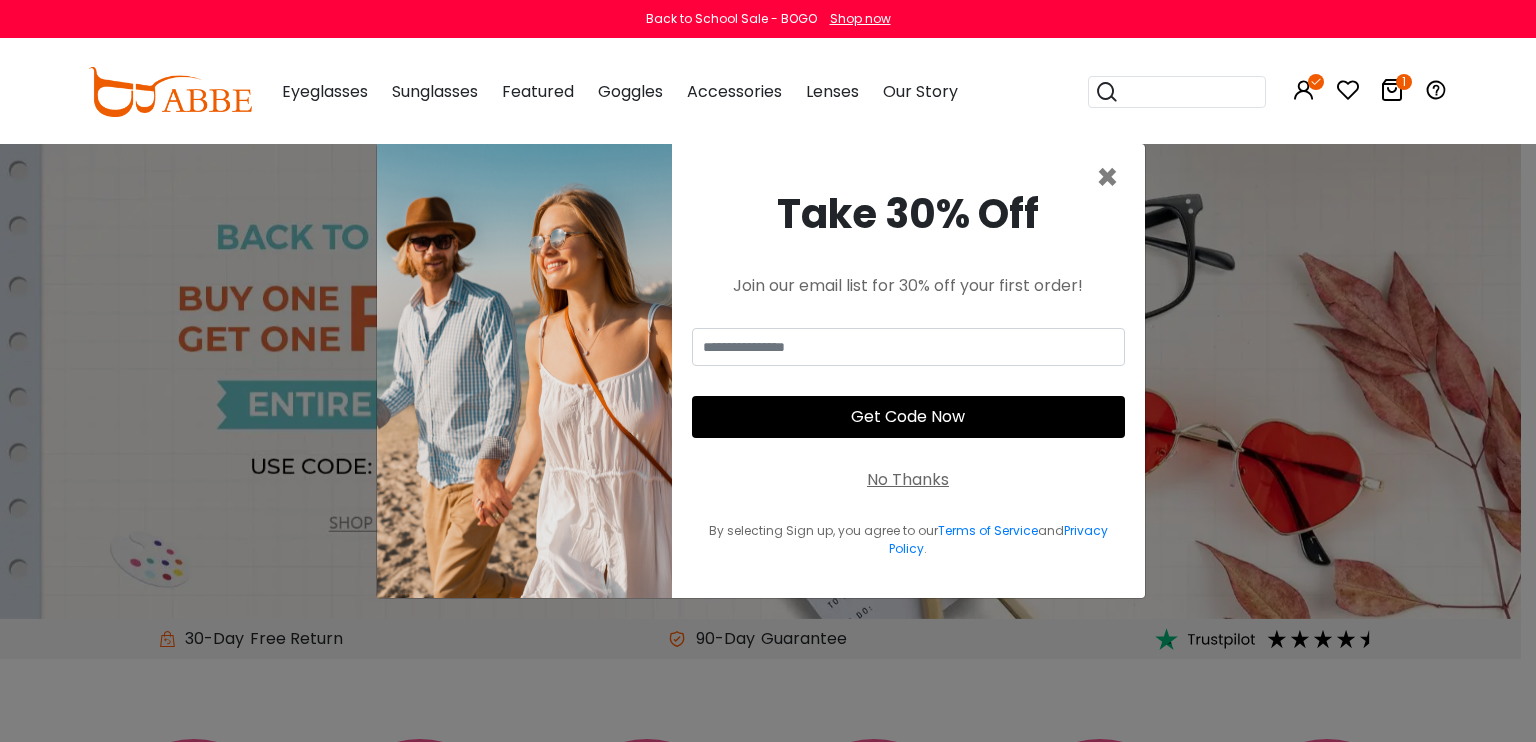 scroll, scrollTop: 0, scrollLeft: 0, axis: both 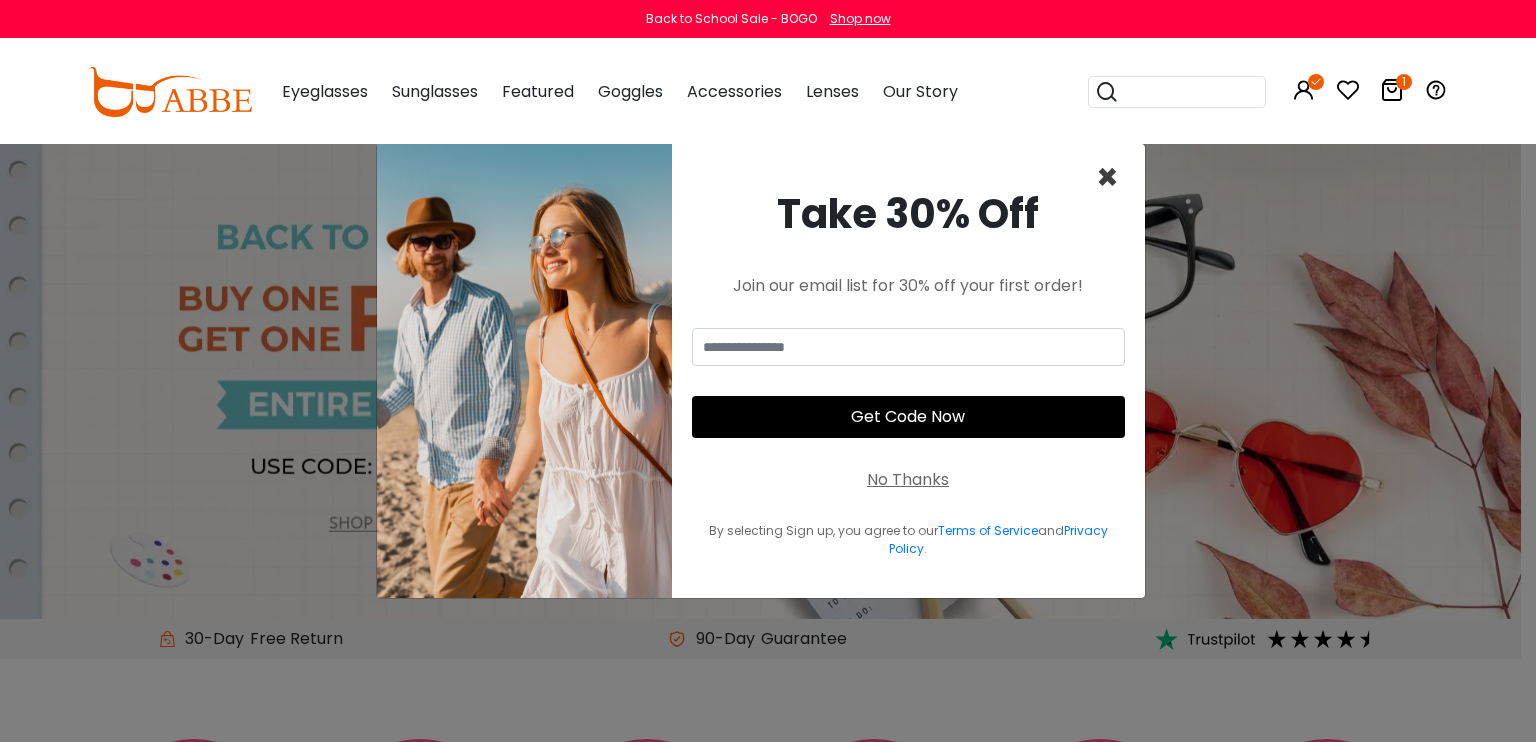 click on "×" at bounding box center (1107, 177) 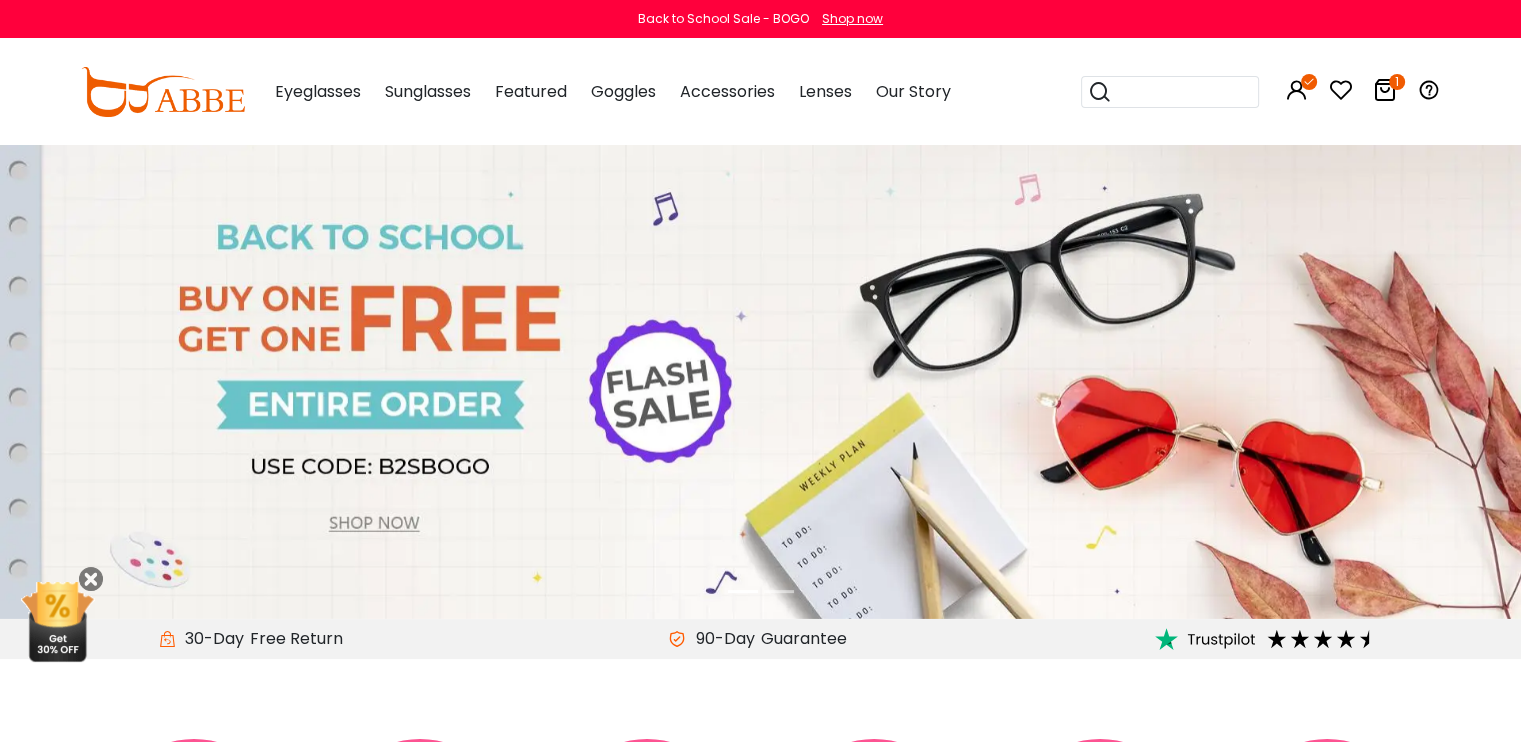 click at bounding box center [1385, 90] 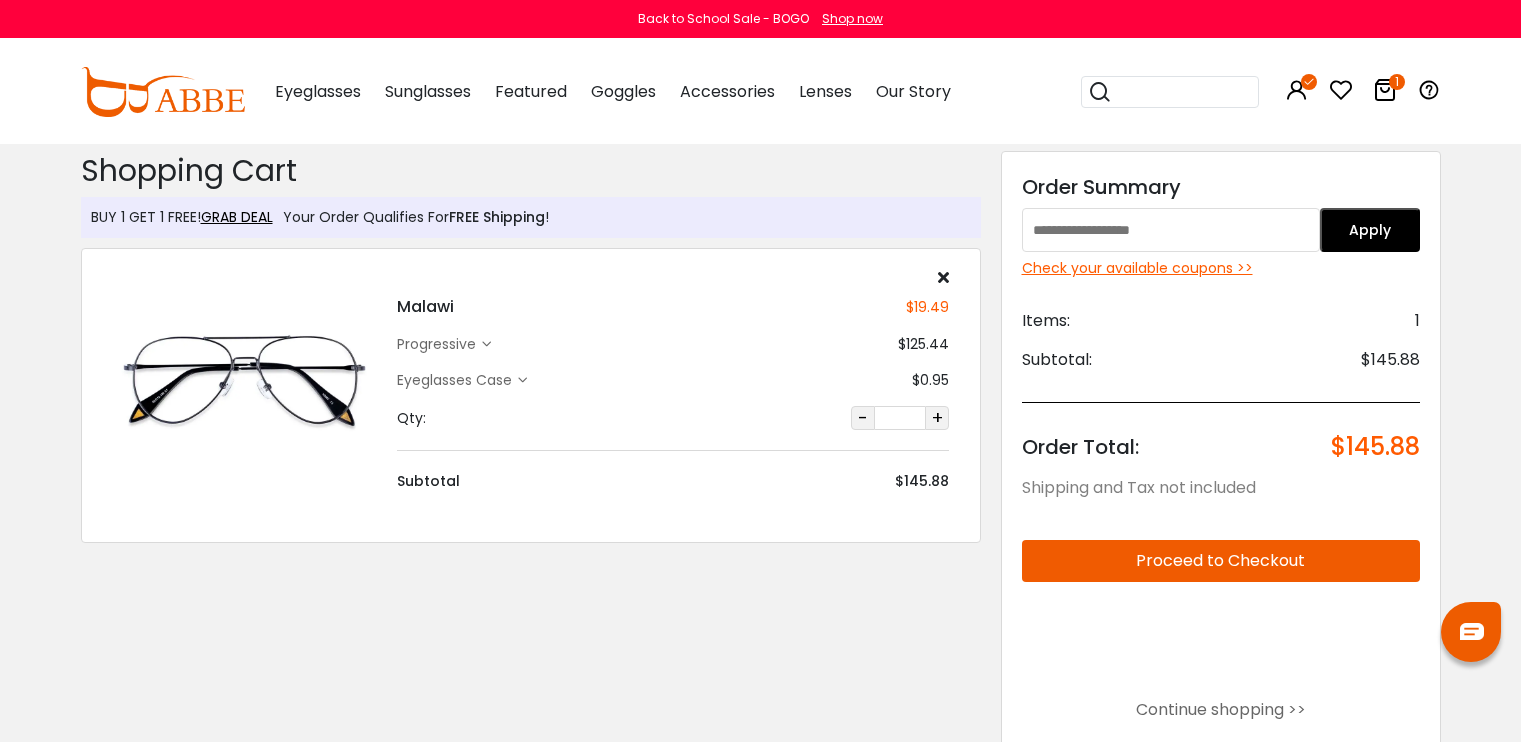 scroll, scrollTop: 0, scrollLeft: 0, axis: both 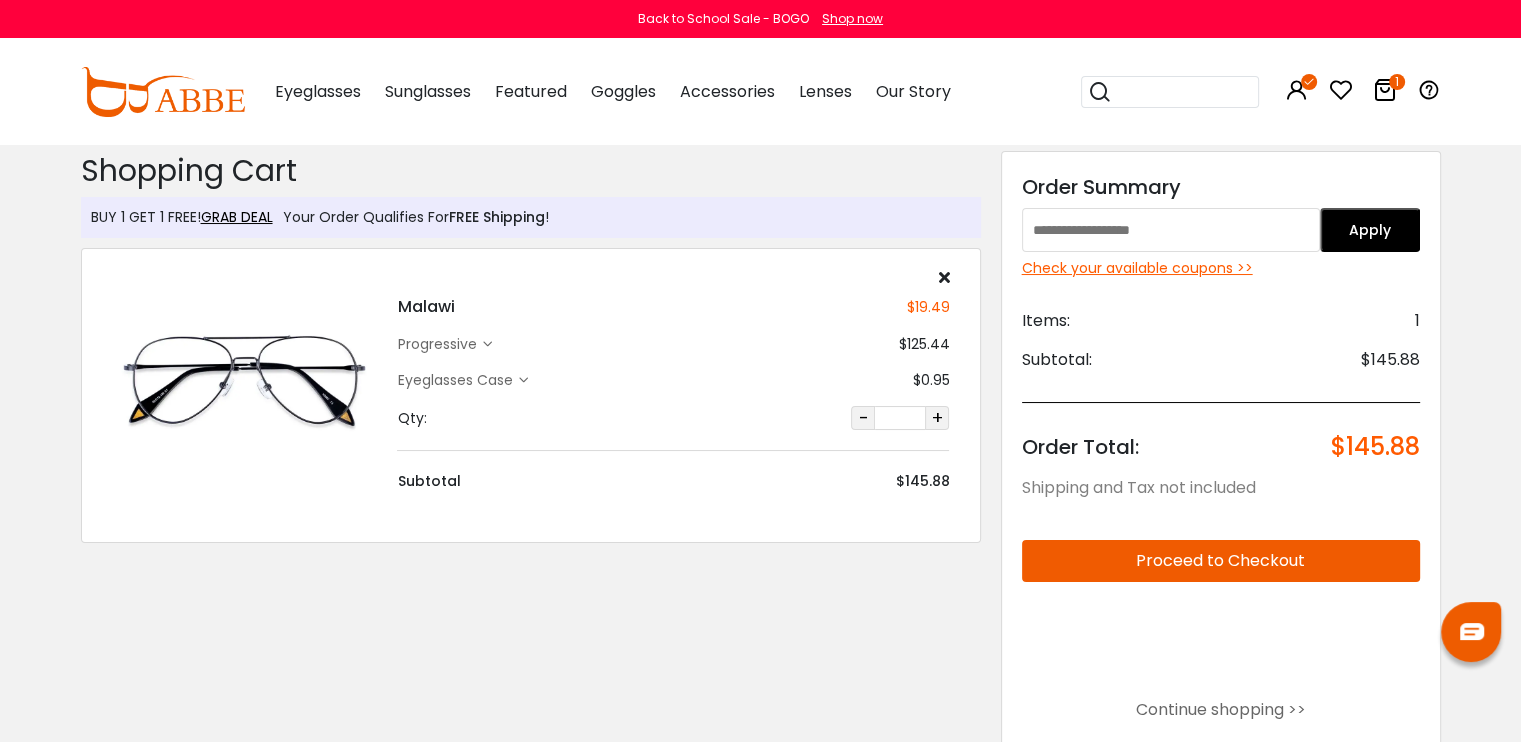 click on "Check your available coupons >>" at bounding box center [1221, 268] 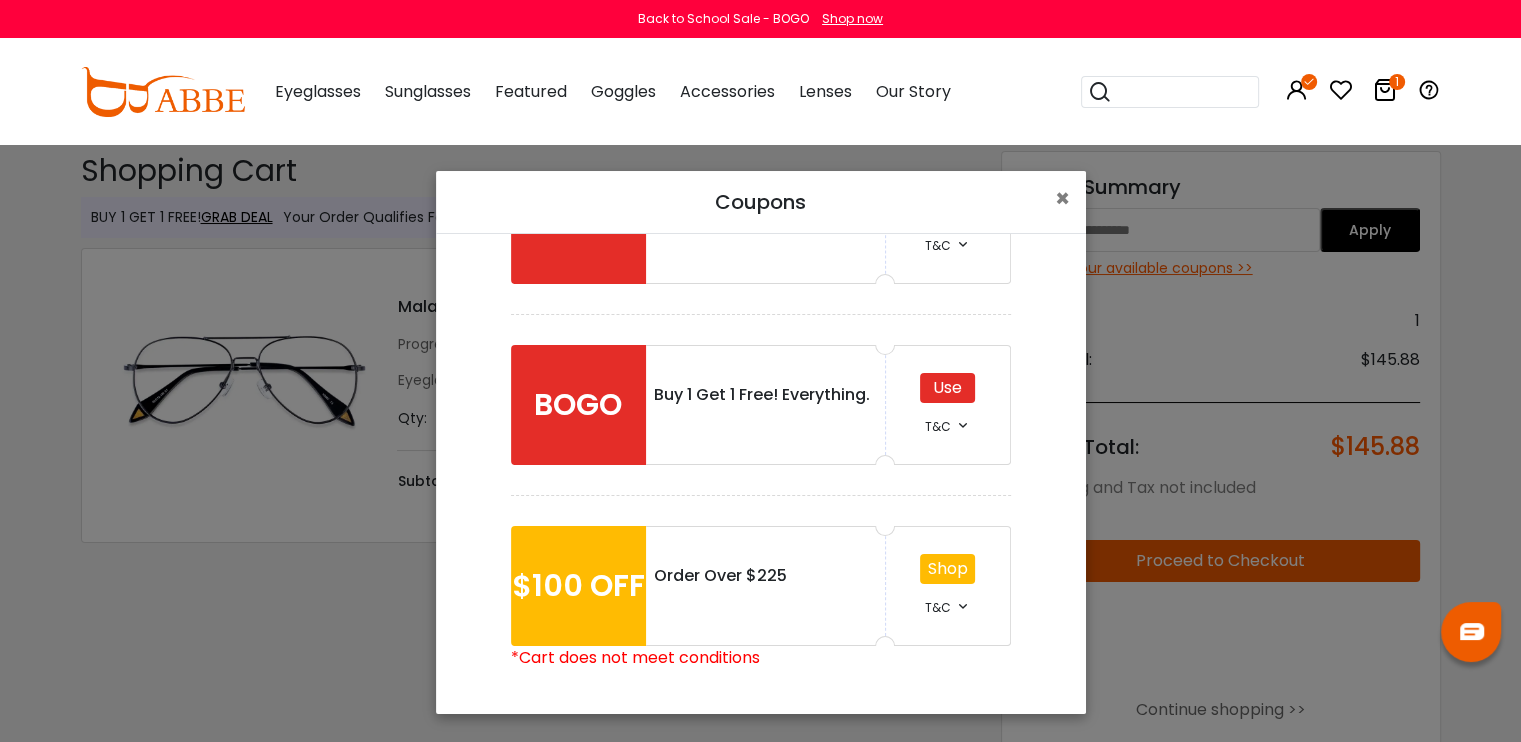 scroll, scrollTop: 79, scrollLeft: 0, axis: vertical 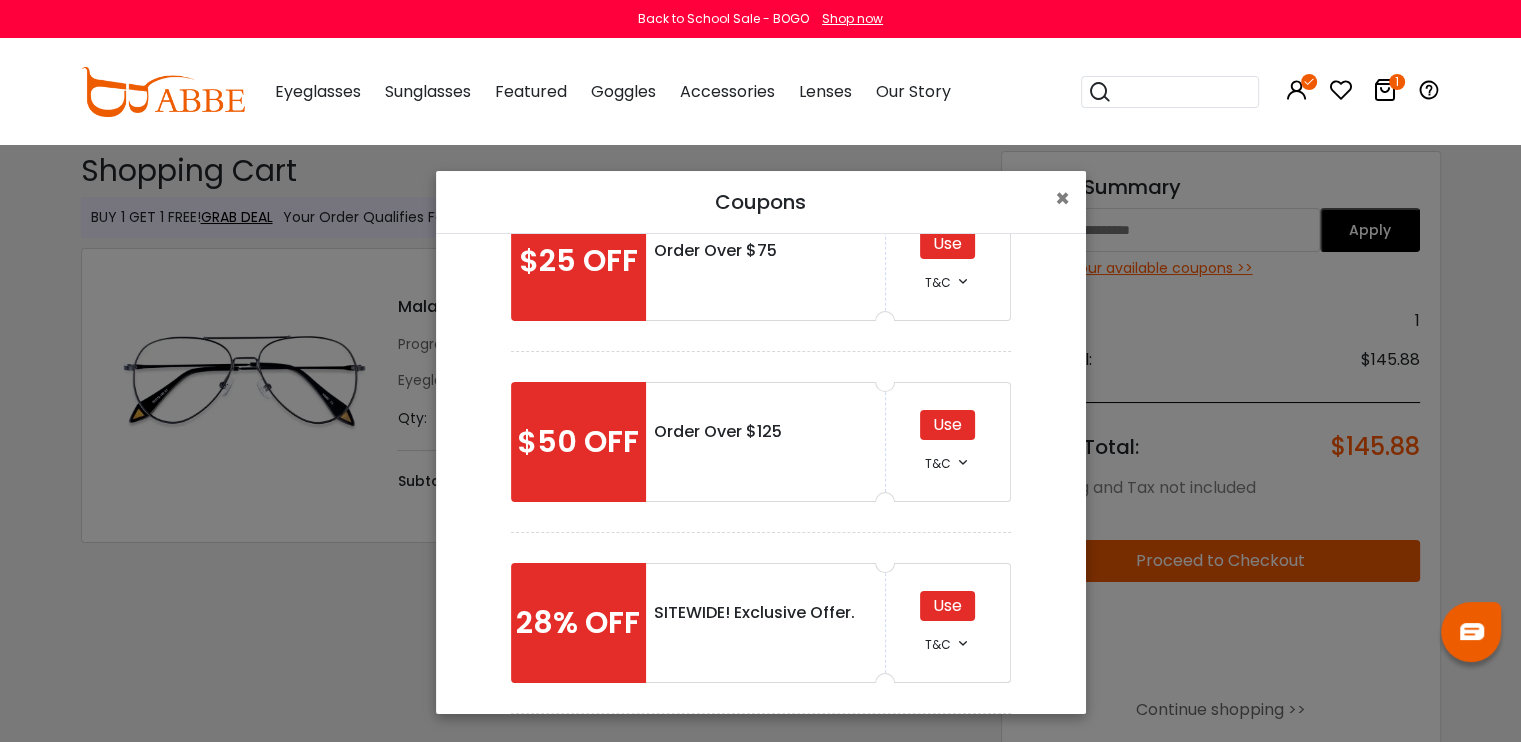 click on "Use" at bounding box center [947, 425] 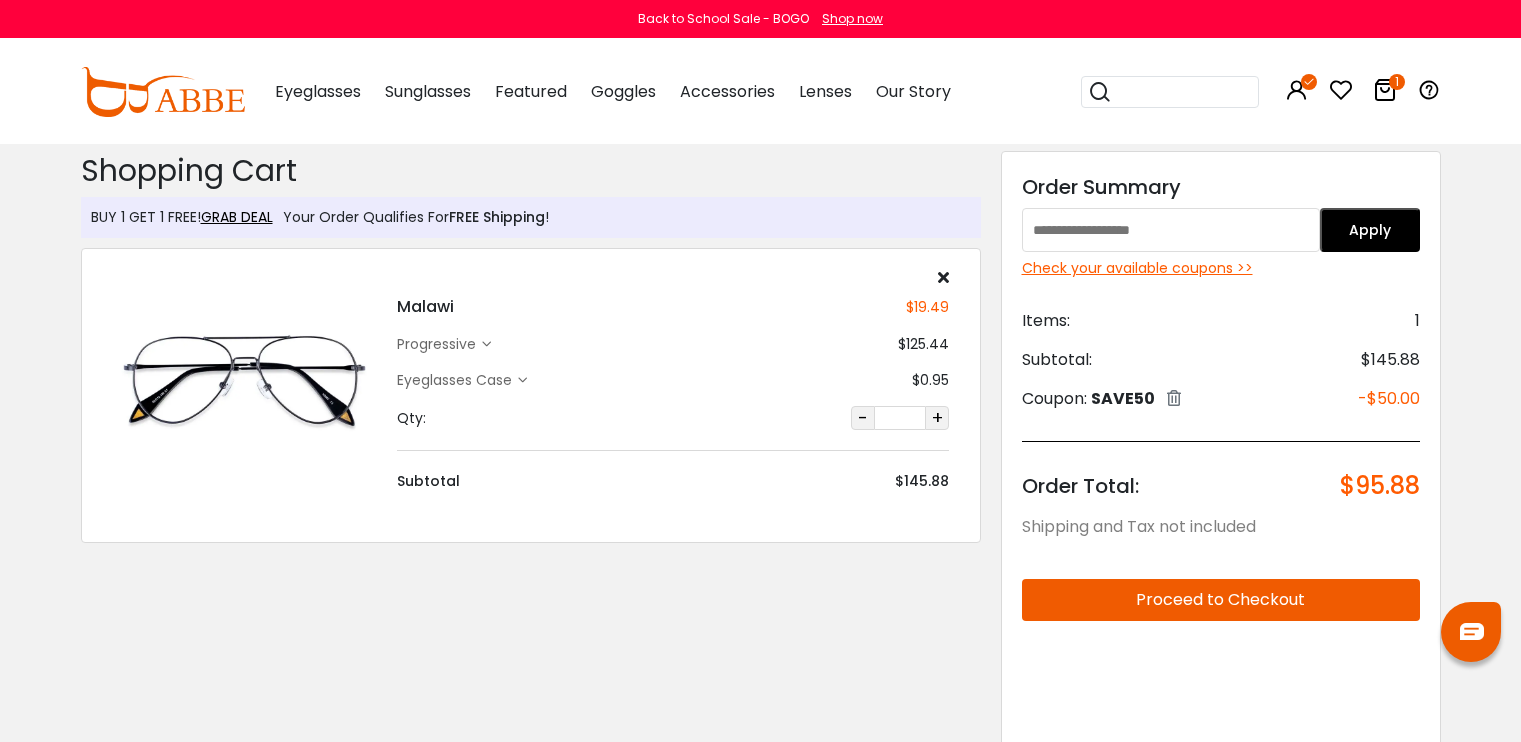 scroll, scrollTop: 0, scrollLeft: 0, axis: both 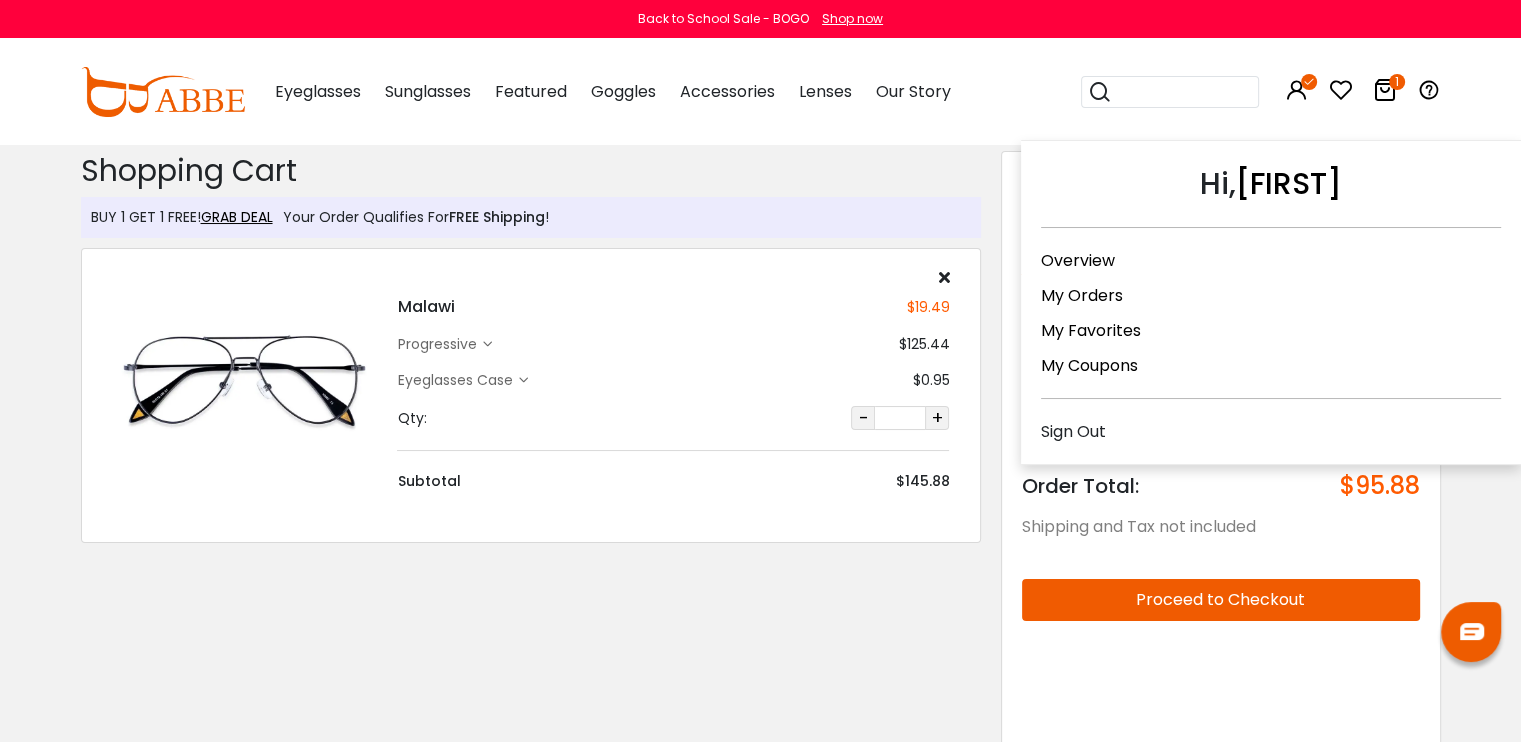 click at bounding box center [1297, 90] 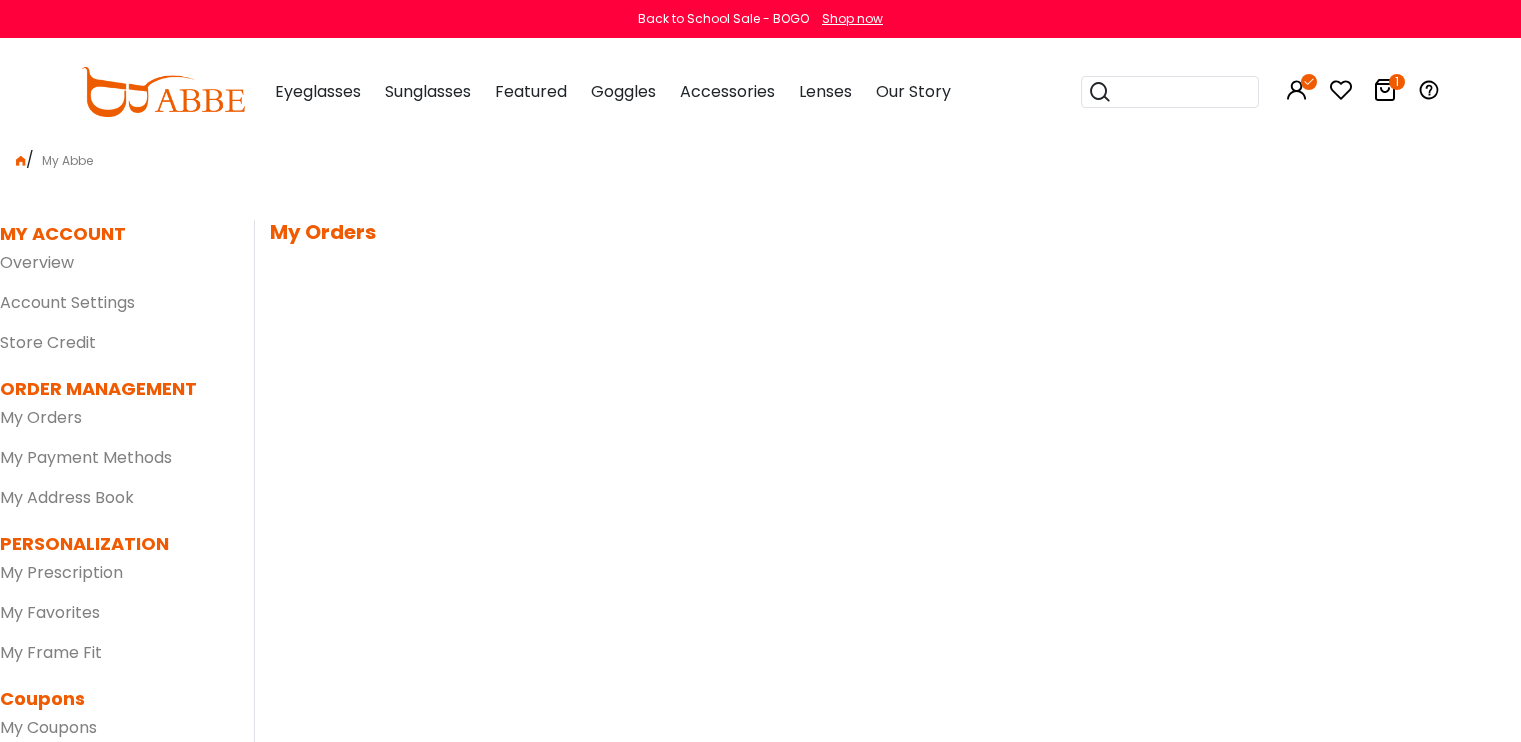 scroll, scrollTop: 0, scrollLeft: 0, axis: both 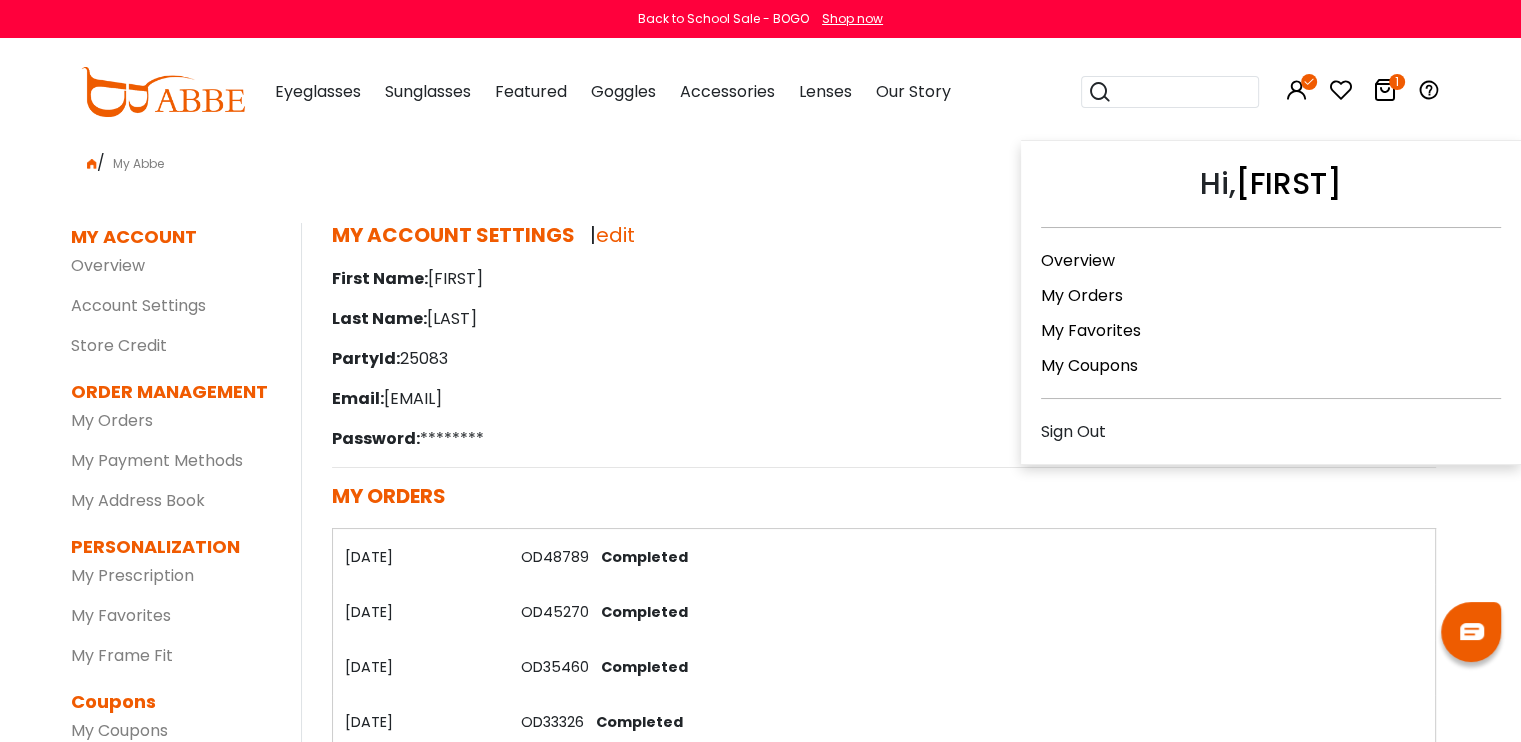 click on "My Orders" at bounding box center (1082, 295) 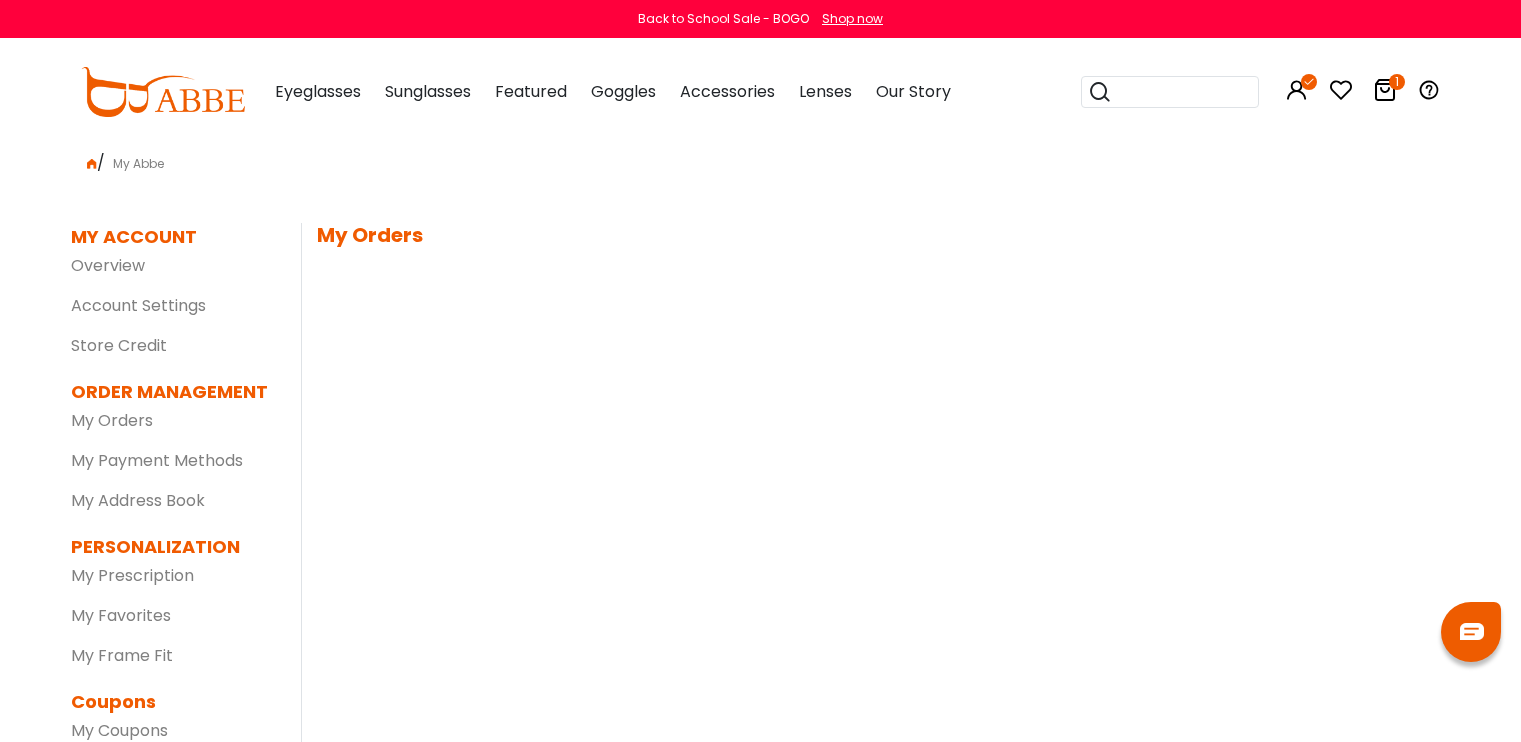 scroll, scrollTop: 0, scrollLeft: 0, axis: both 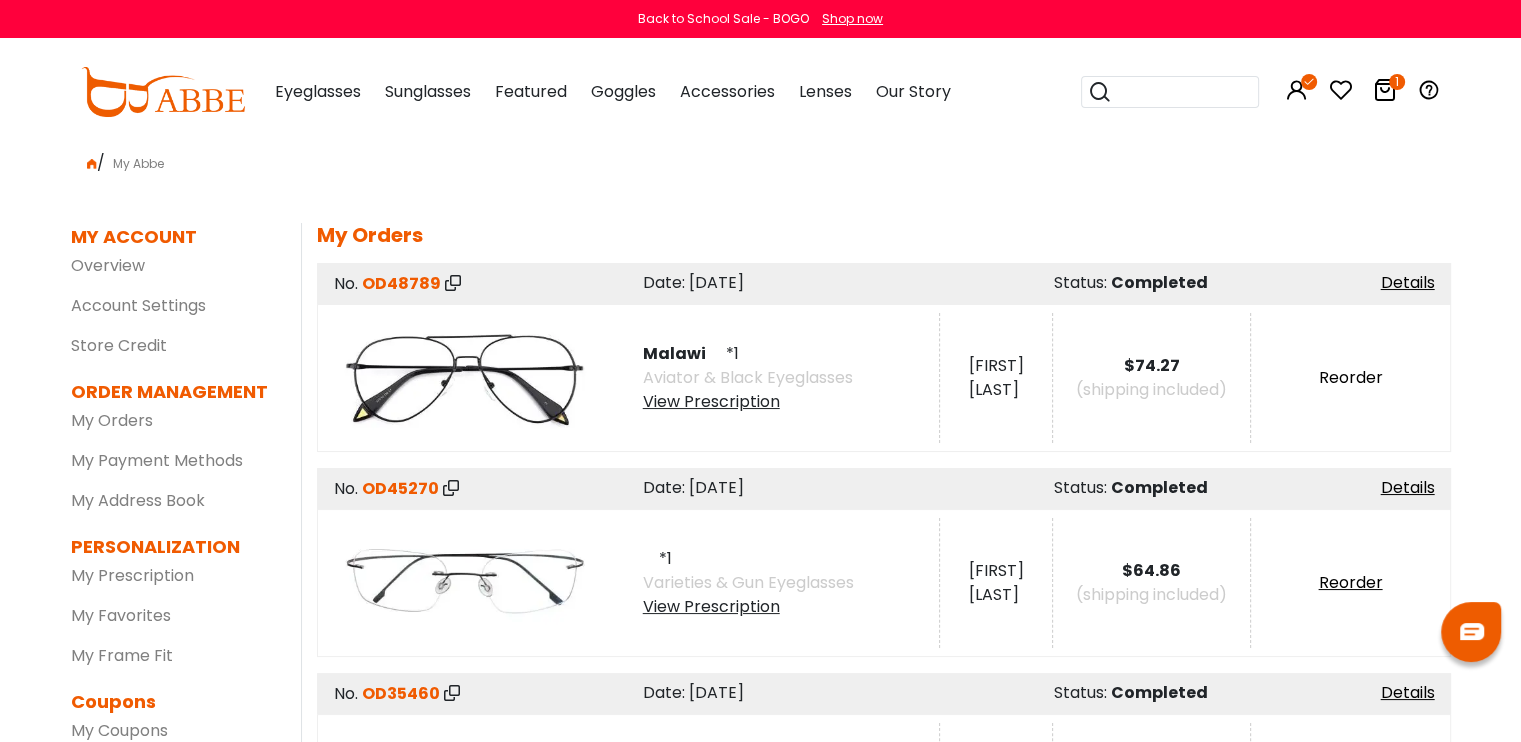 click on "Reorder" at bounding box center [1350, 377] 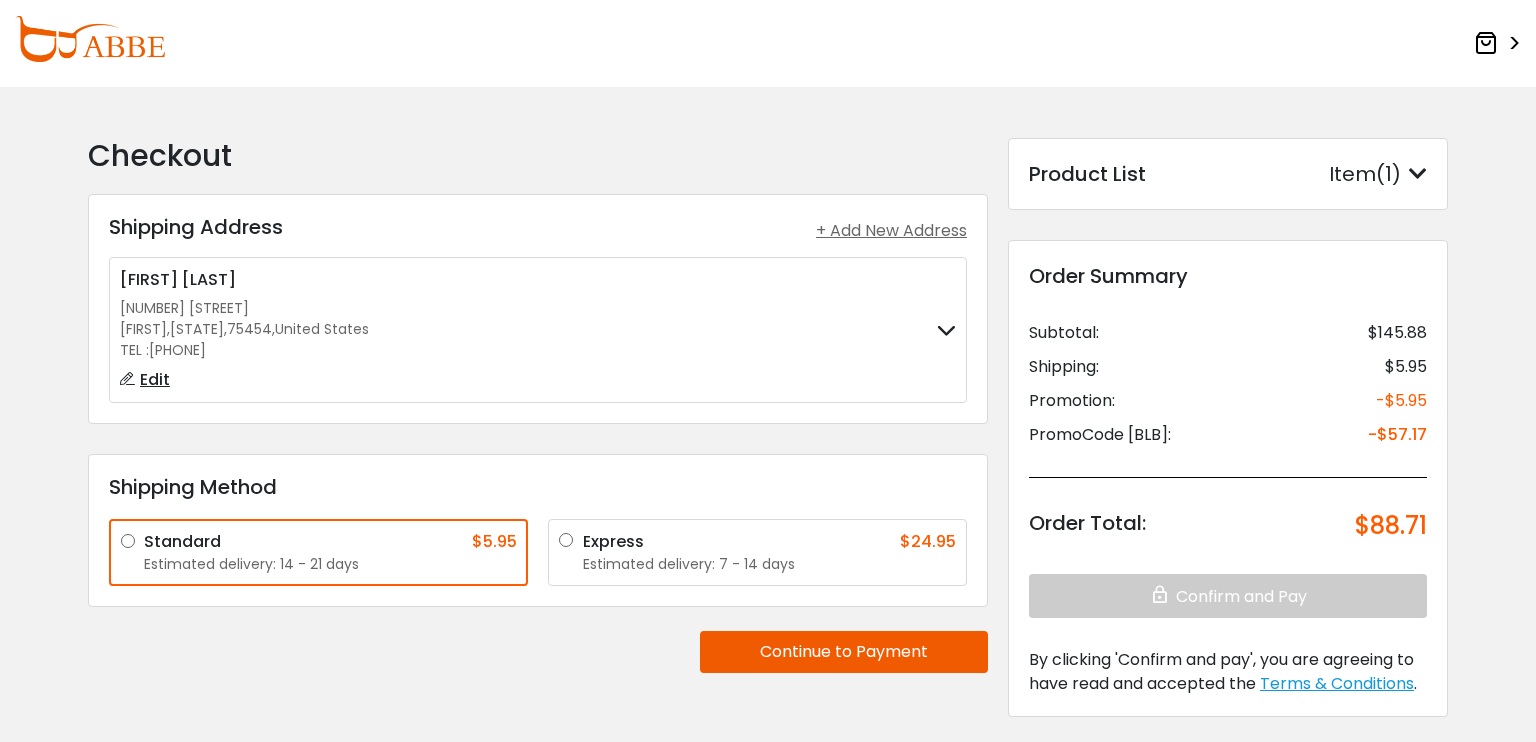 scroll, scrollTop: 0, scrollLeft: 0, axis: both 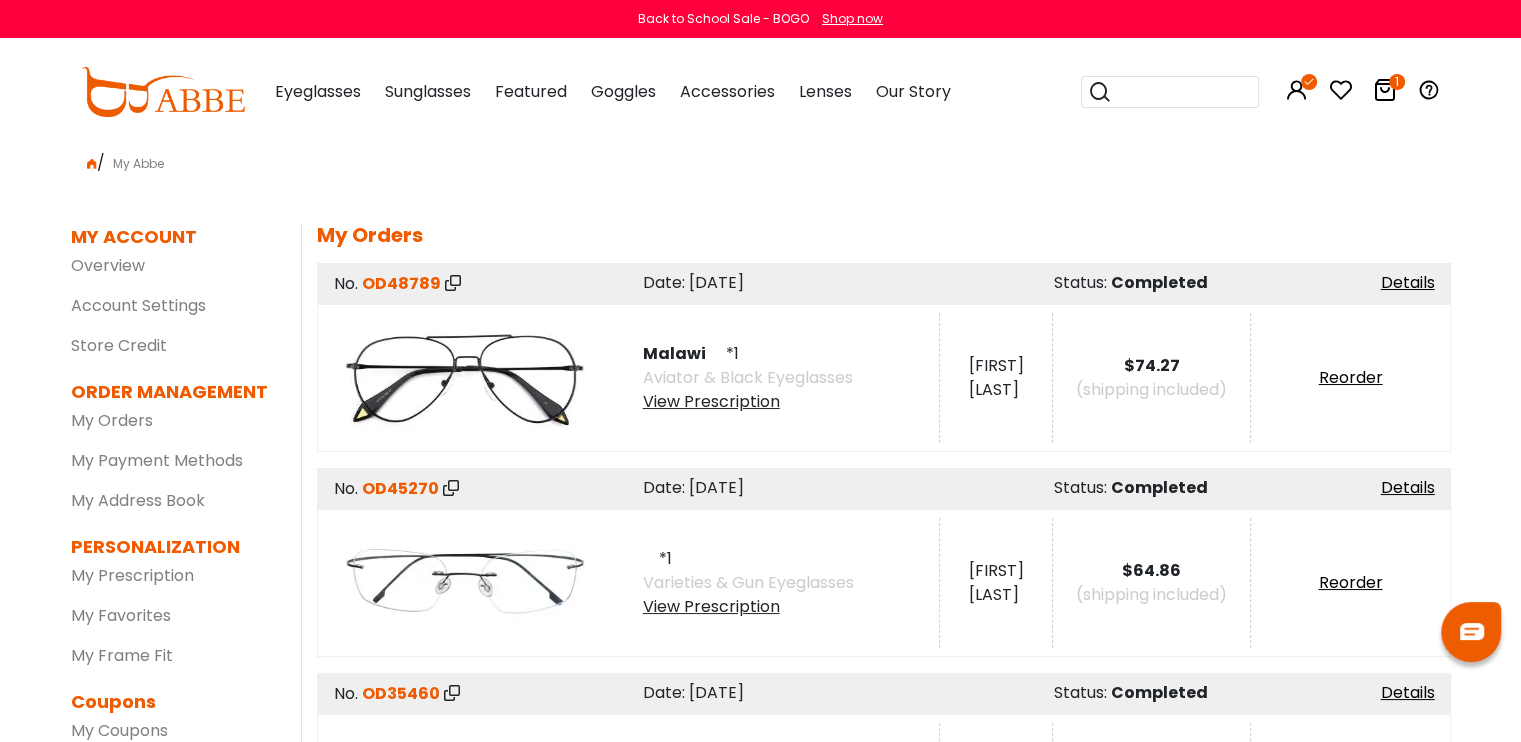 click on "View Prescription" at bounding box center [748, 402] 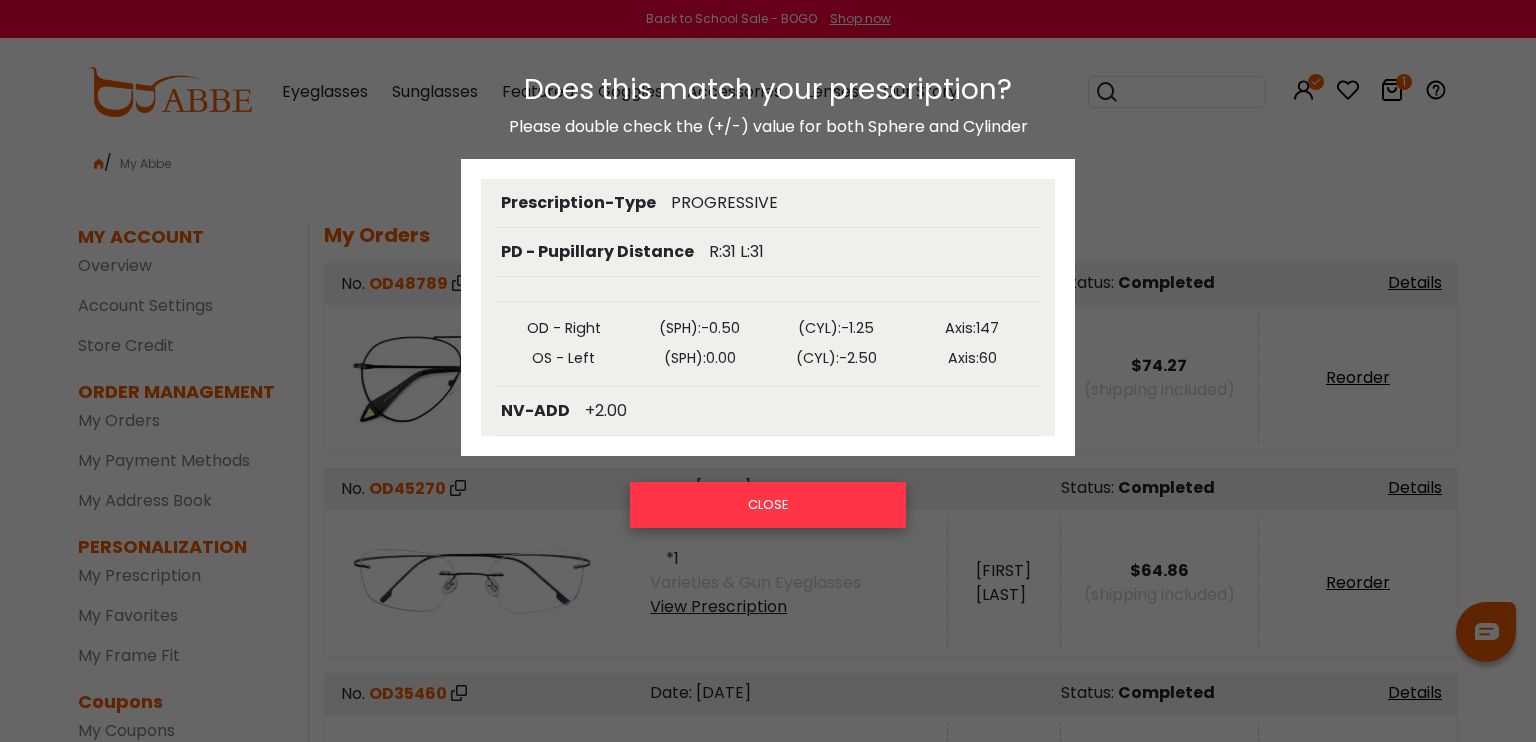 click on "CLOSE" at bounding box center (768, 505) 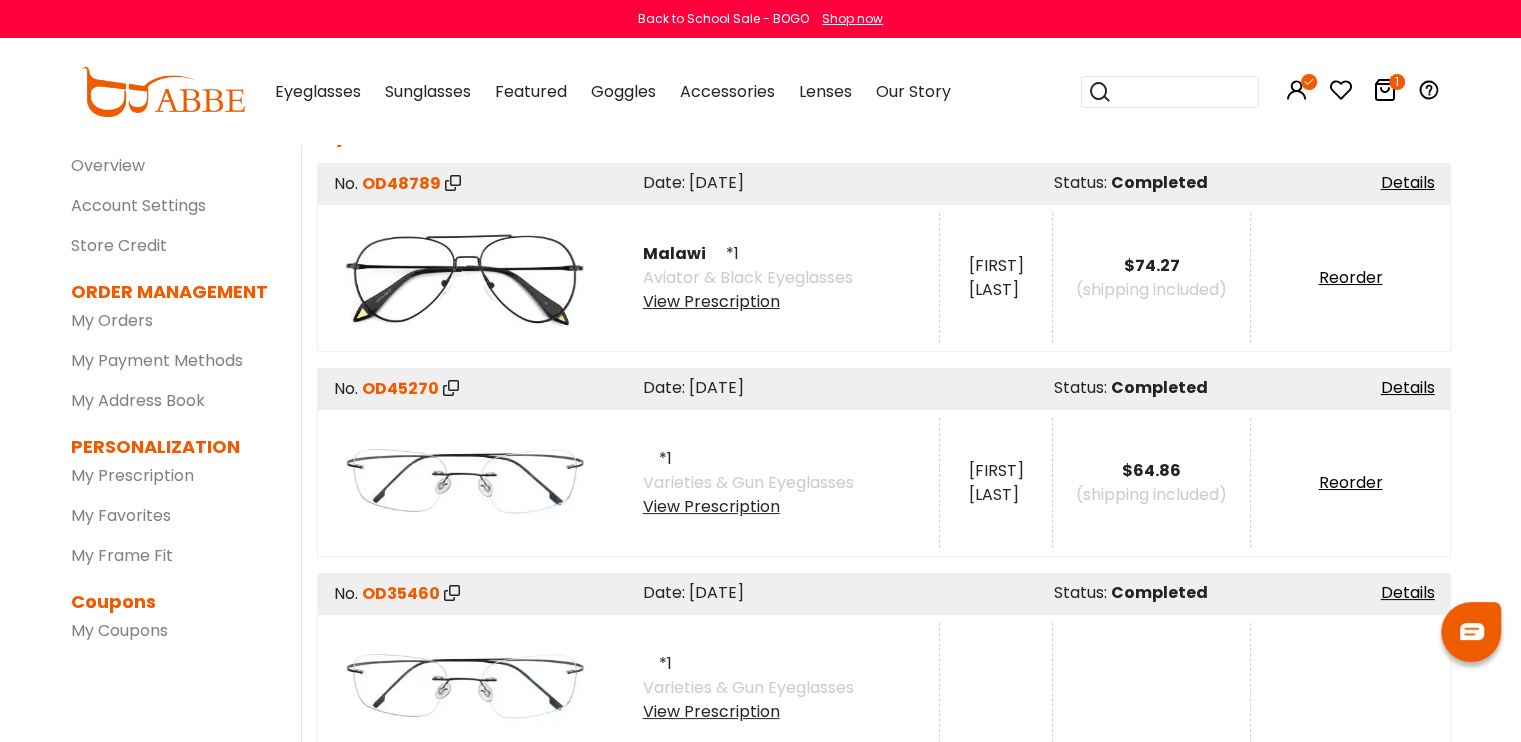 scroll, scrollTop: 0, scrollLeft: 0, axis: both 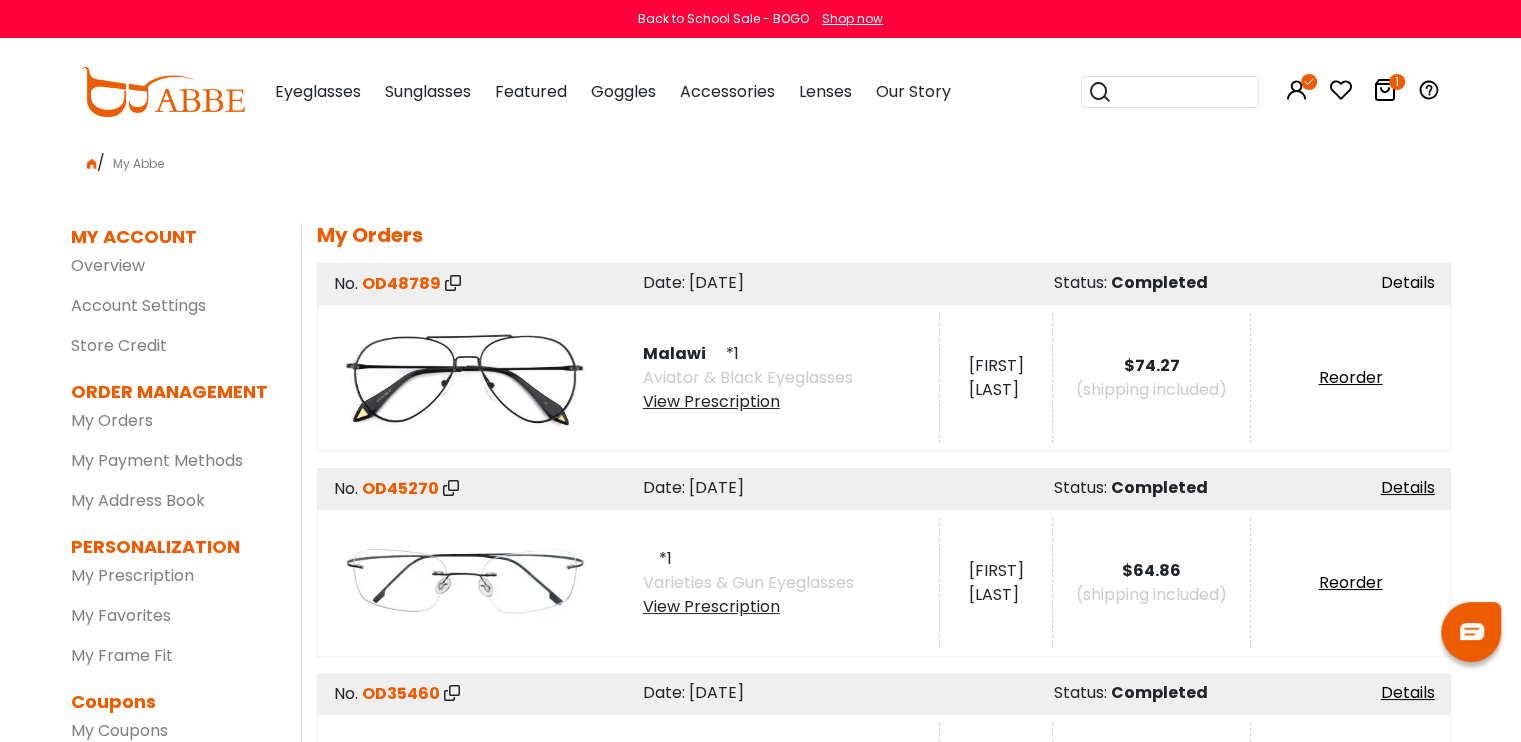click on "Details" at bounding box center (1408, 282) 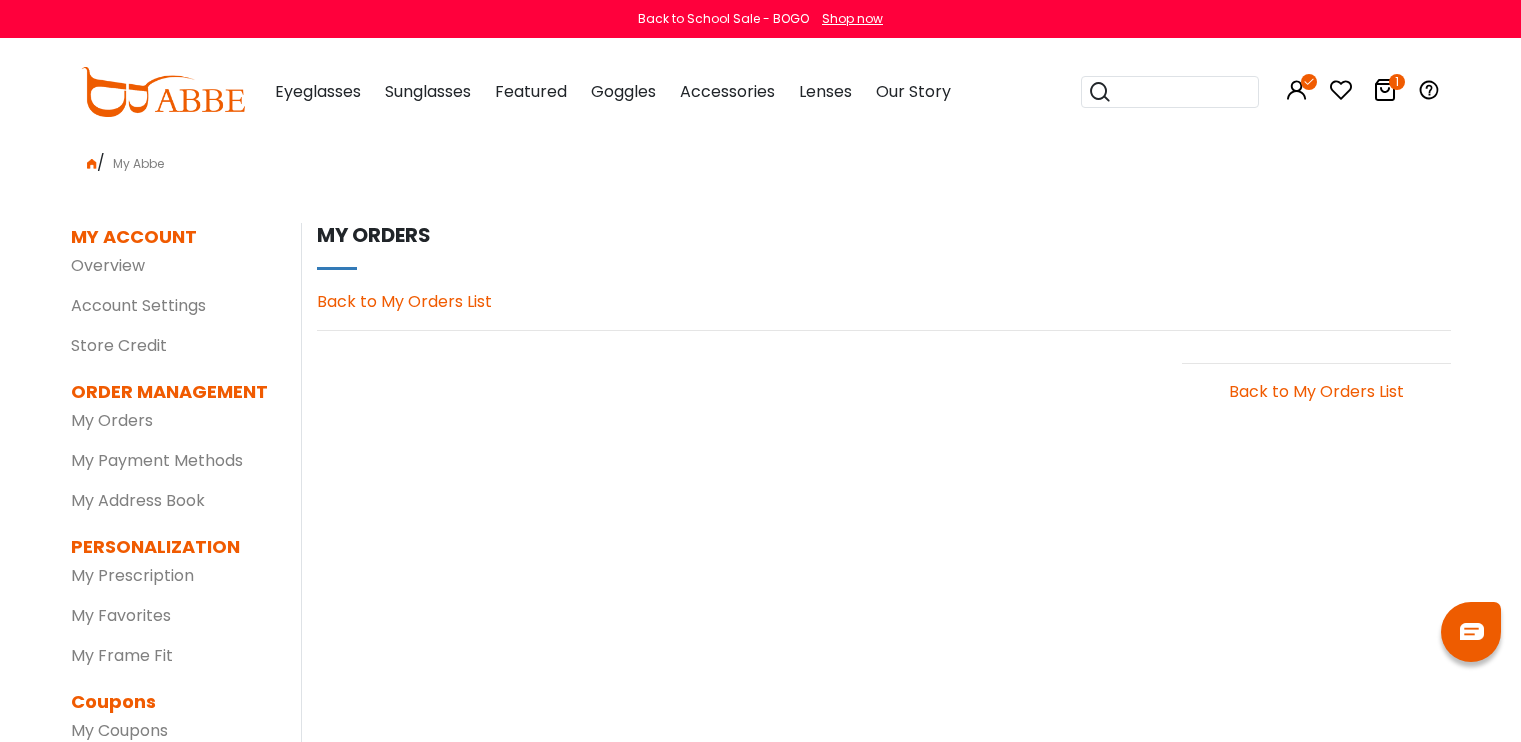 scroll, scrollTop: 0, scrollLeft: 0, axis: both 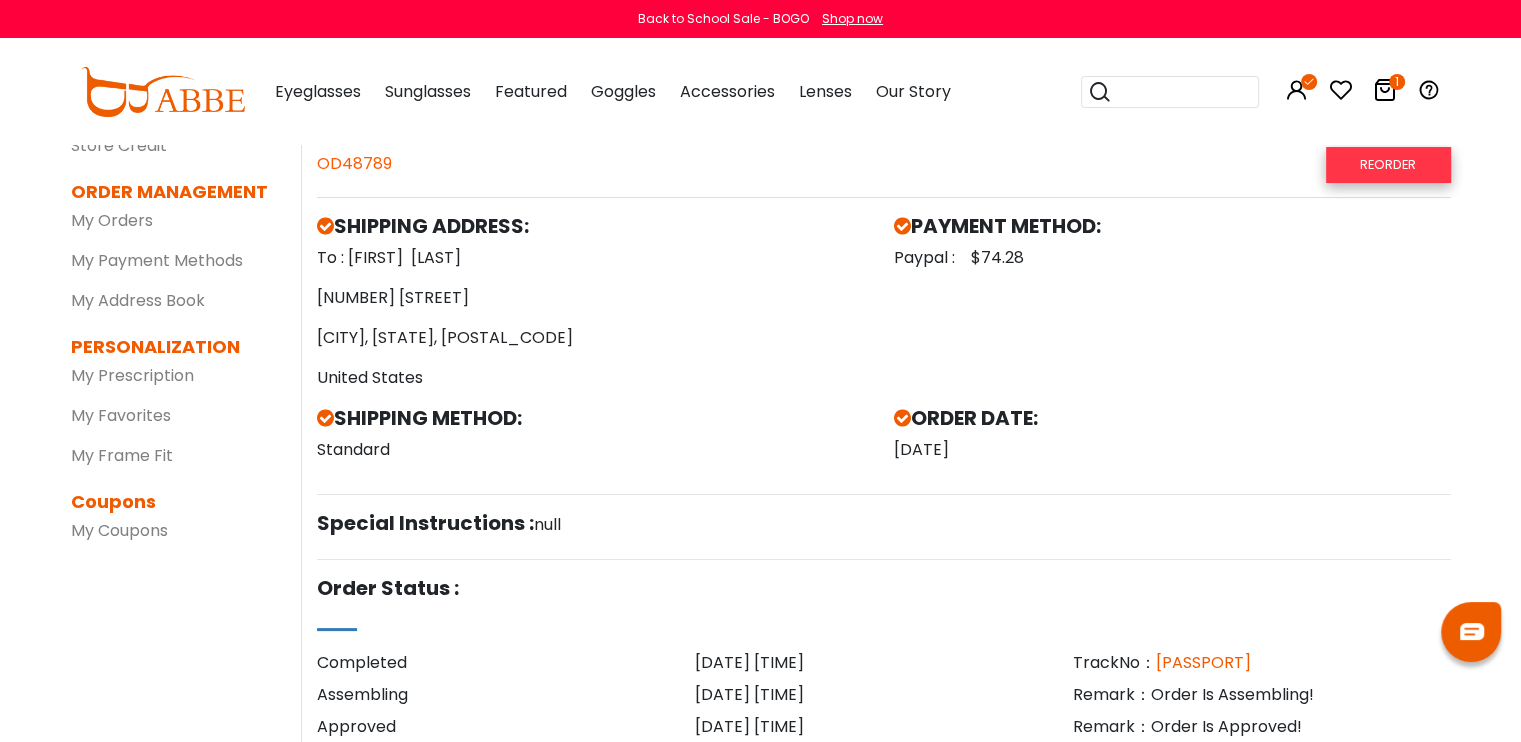 click on "Reorder" at bounding box center (1388, 164) 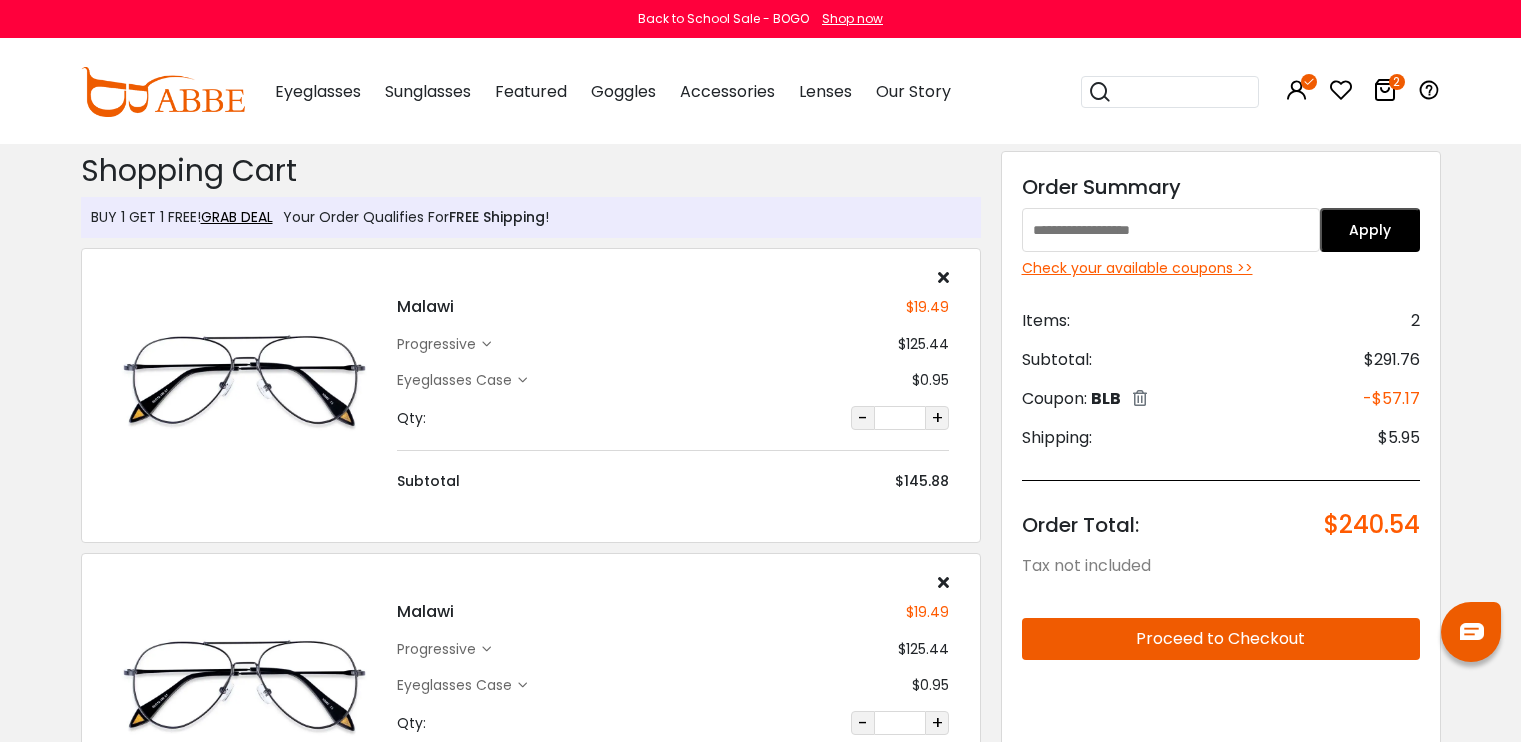 scroll, scrollTop: 0, scrollLeft: 0, axis: both 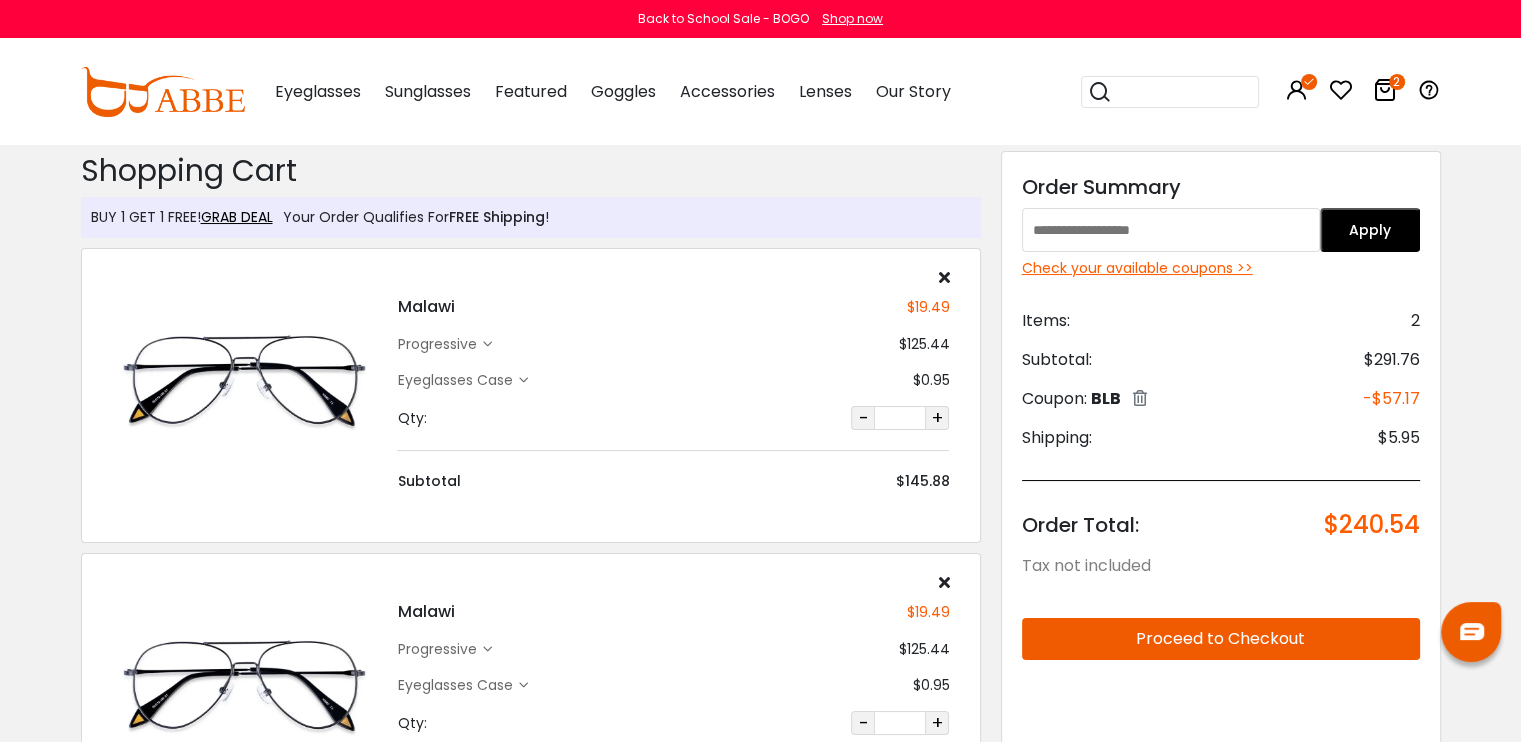 click on "-" at bounding box center [863, 418] 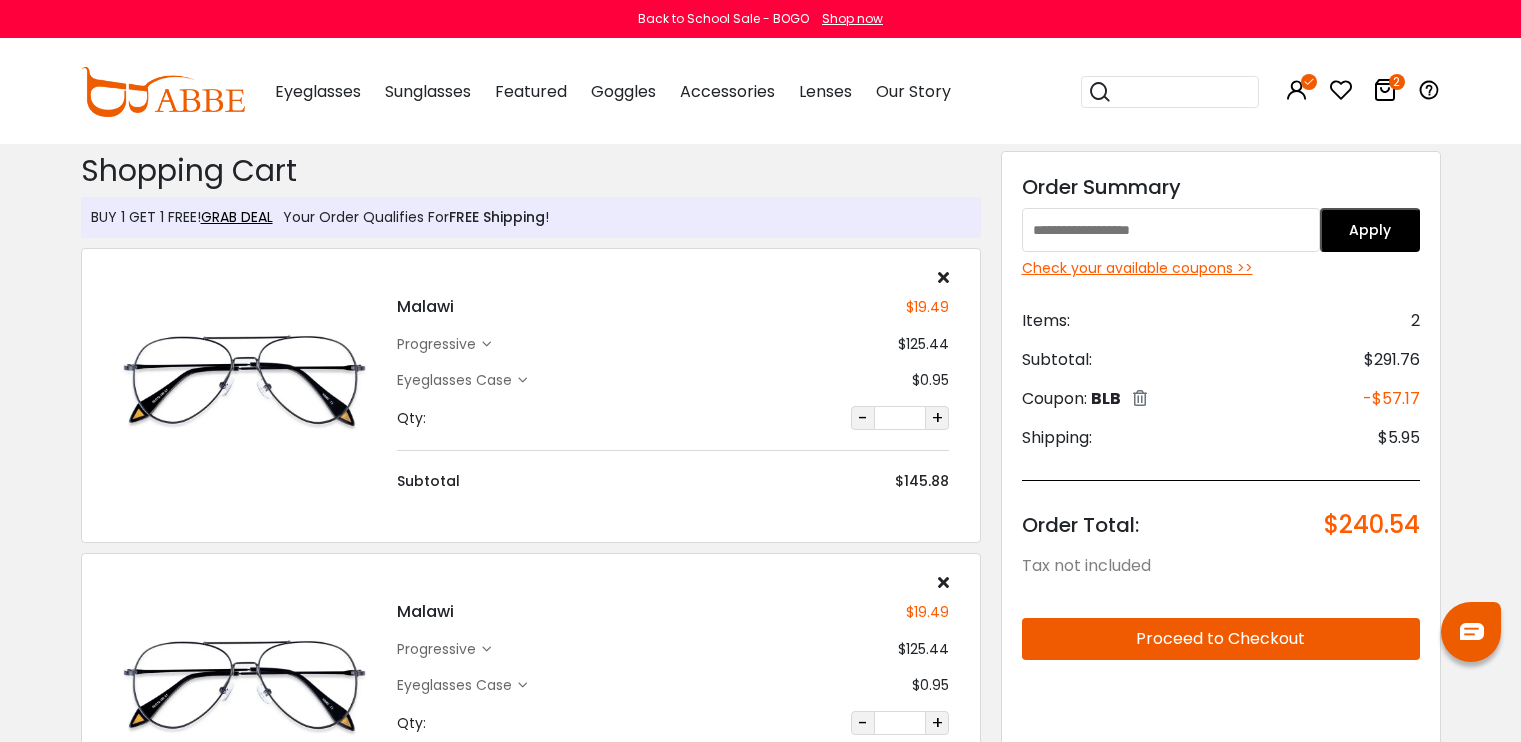 scroll, scrollTop: 0, scrollLeft: 0, axis: both 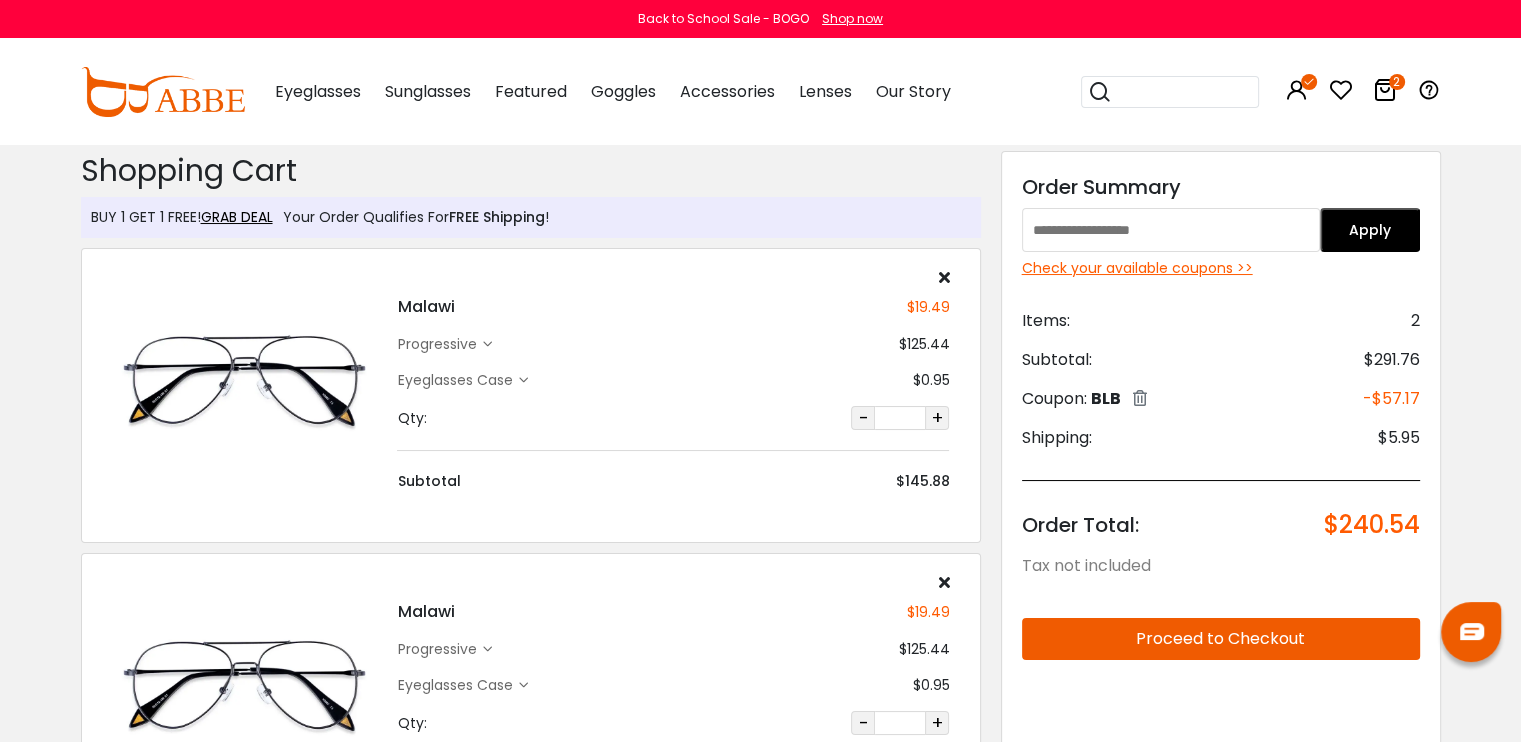 click on "-" at bounding box center [863, 418] 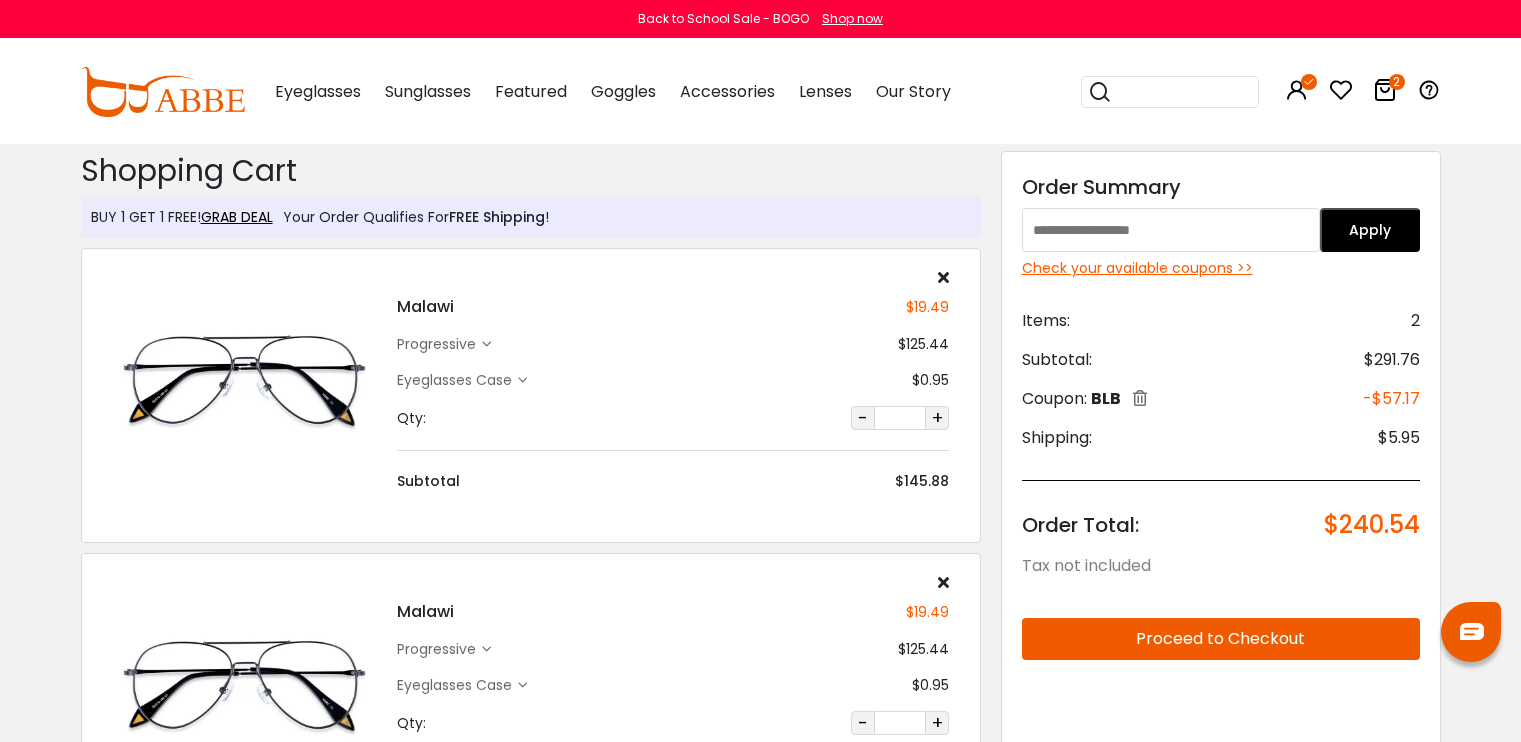 scroll, scrollTop: 0, scrollLeft: 0, axis: both 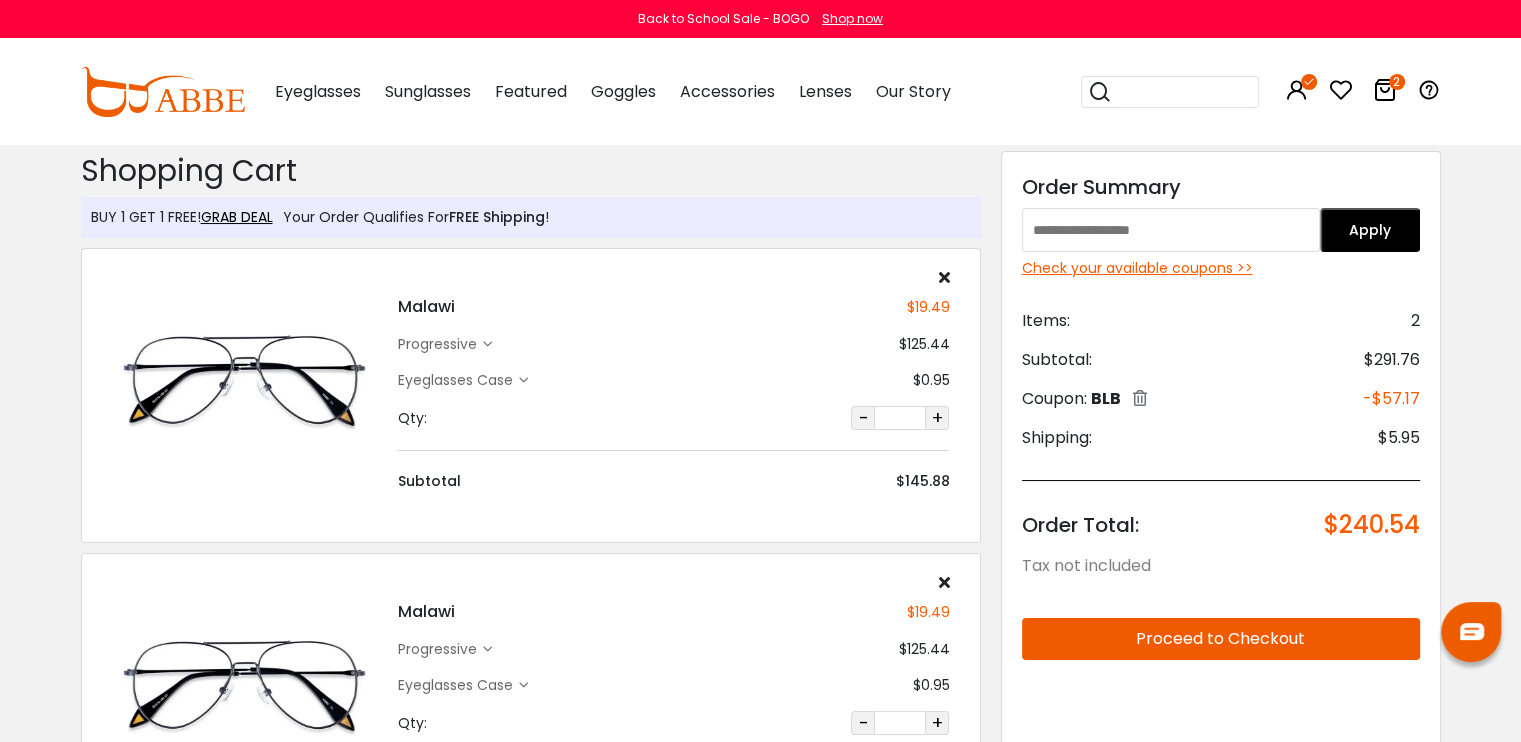 click on "-" at bounding box center (863, 418) 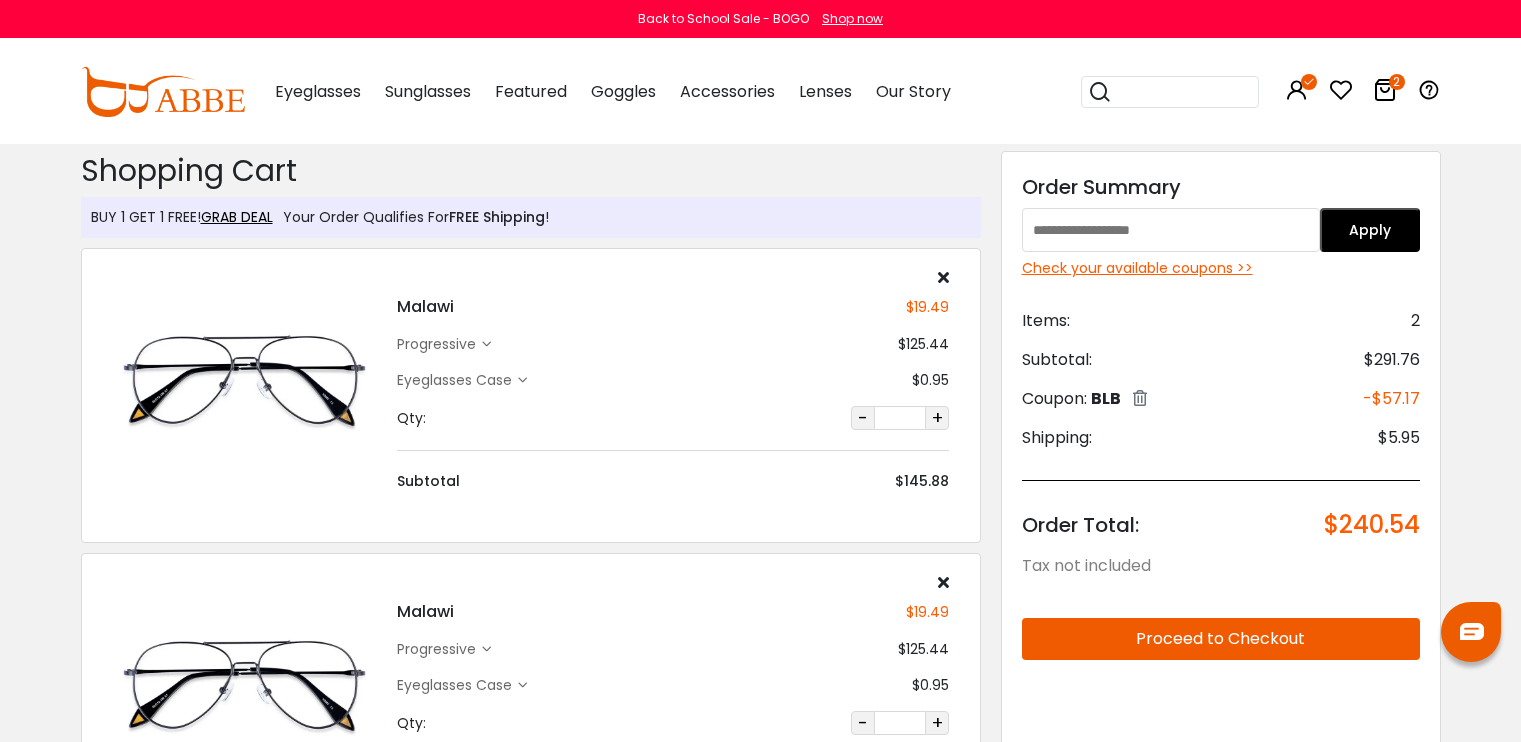scroll, scrollTop: 0, scrollLeft: 0, axis: both 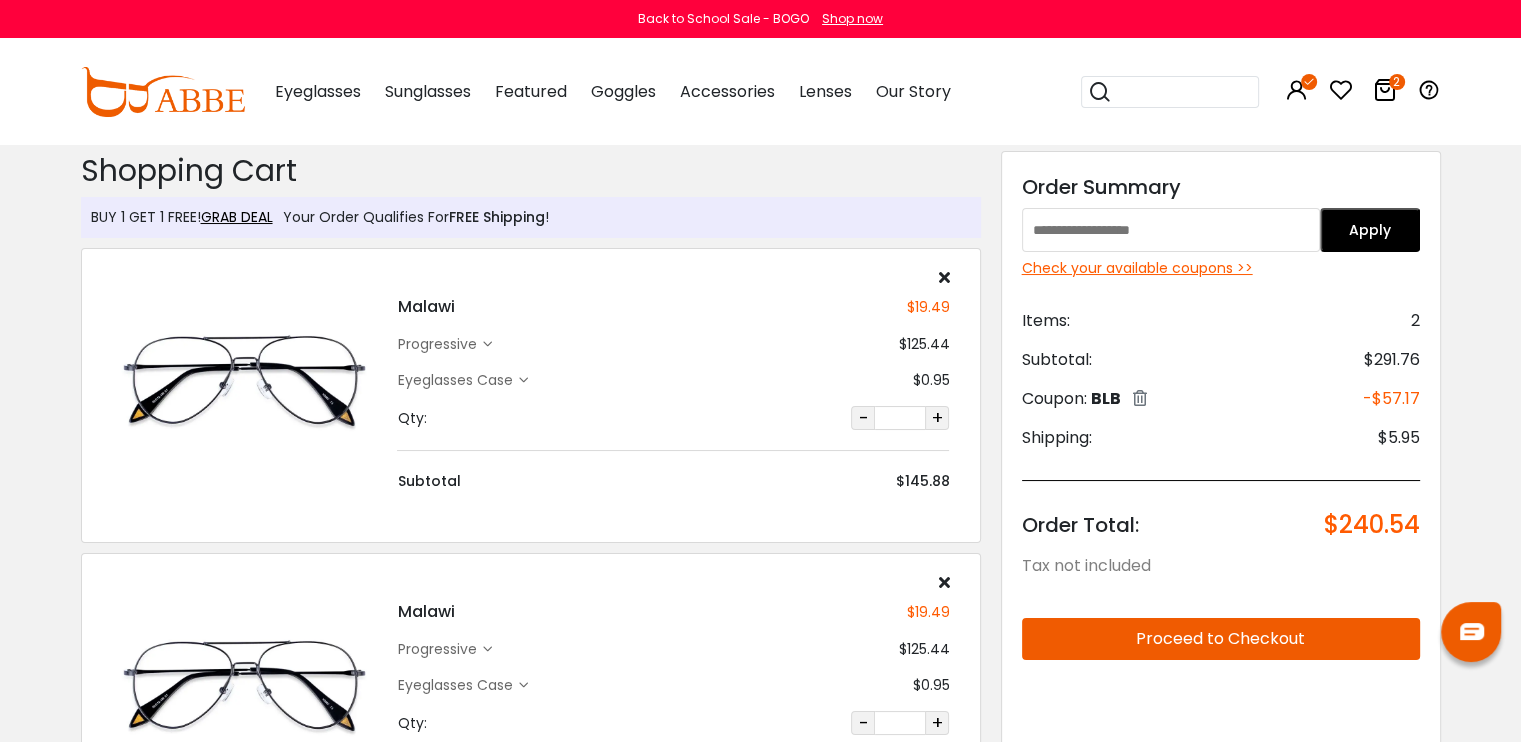 click on "-" at bounding box center (863, 418) 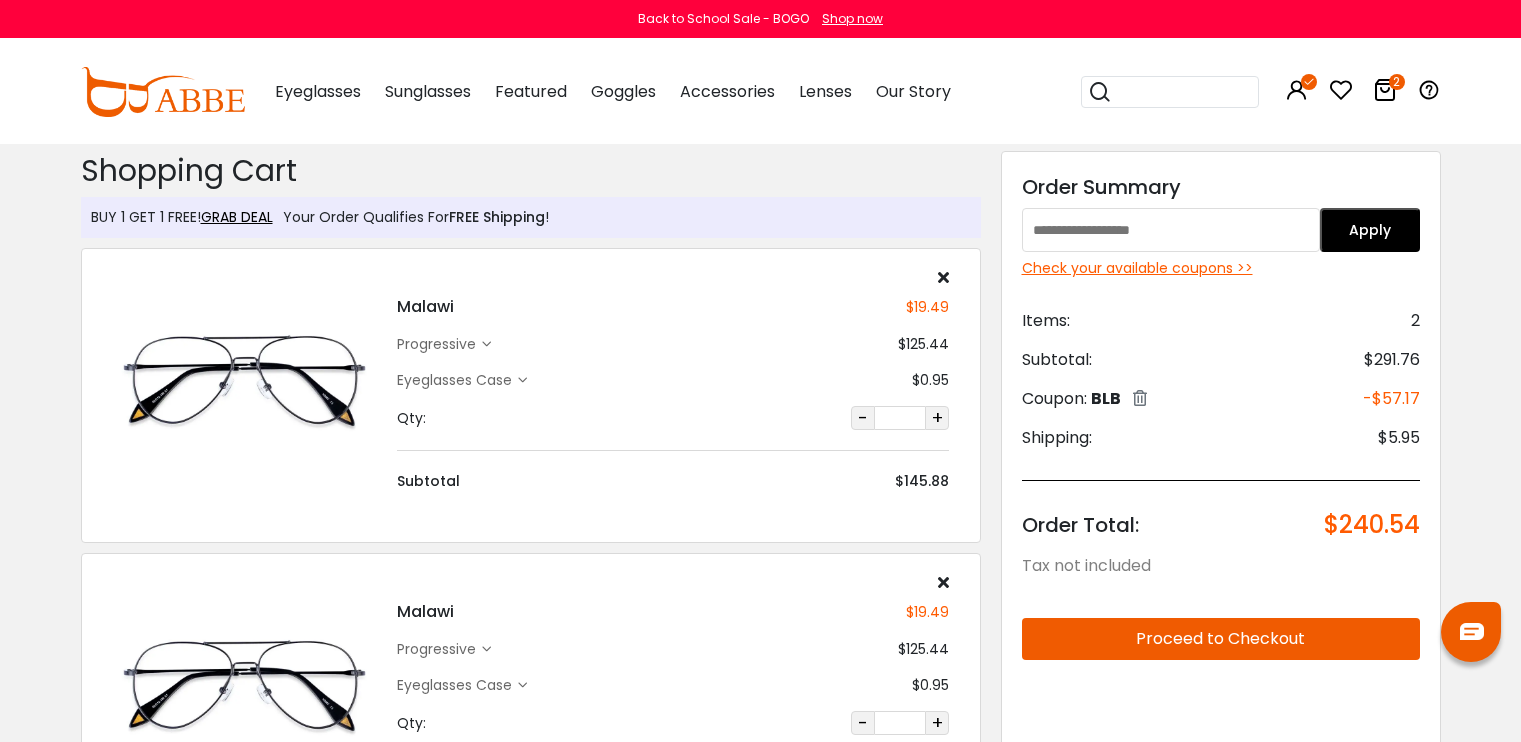 scroll, scrollTop: 0, scrollLeft: 0, axis: both 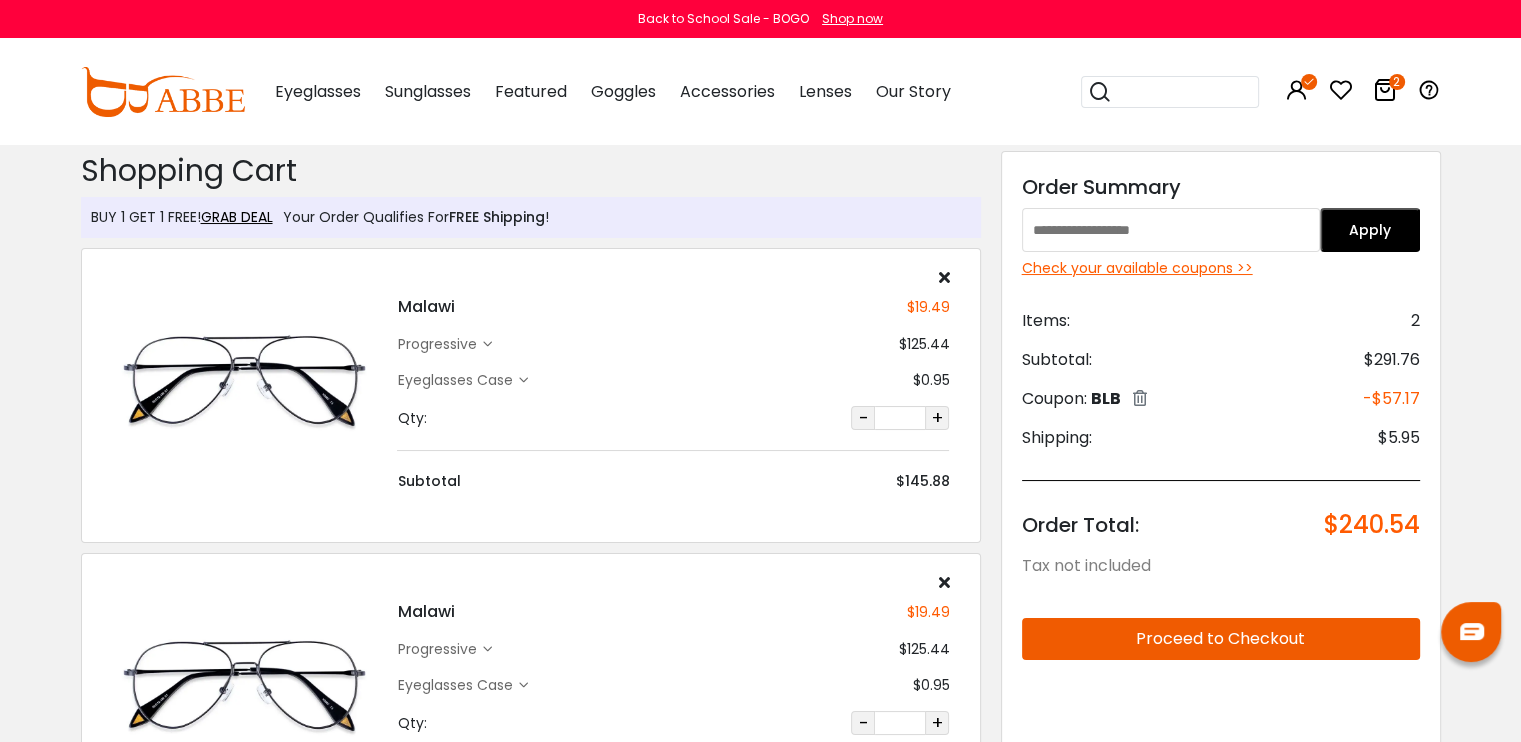 click on "-" at bounding box center (863, 418) 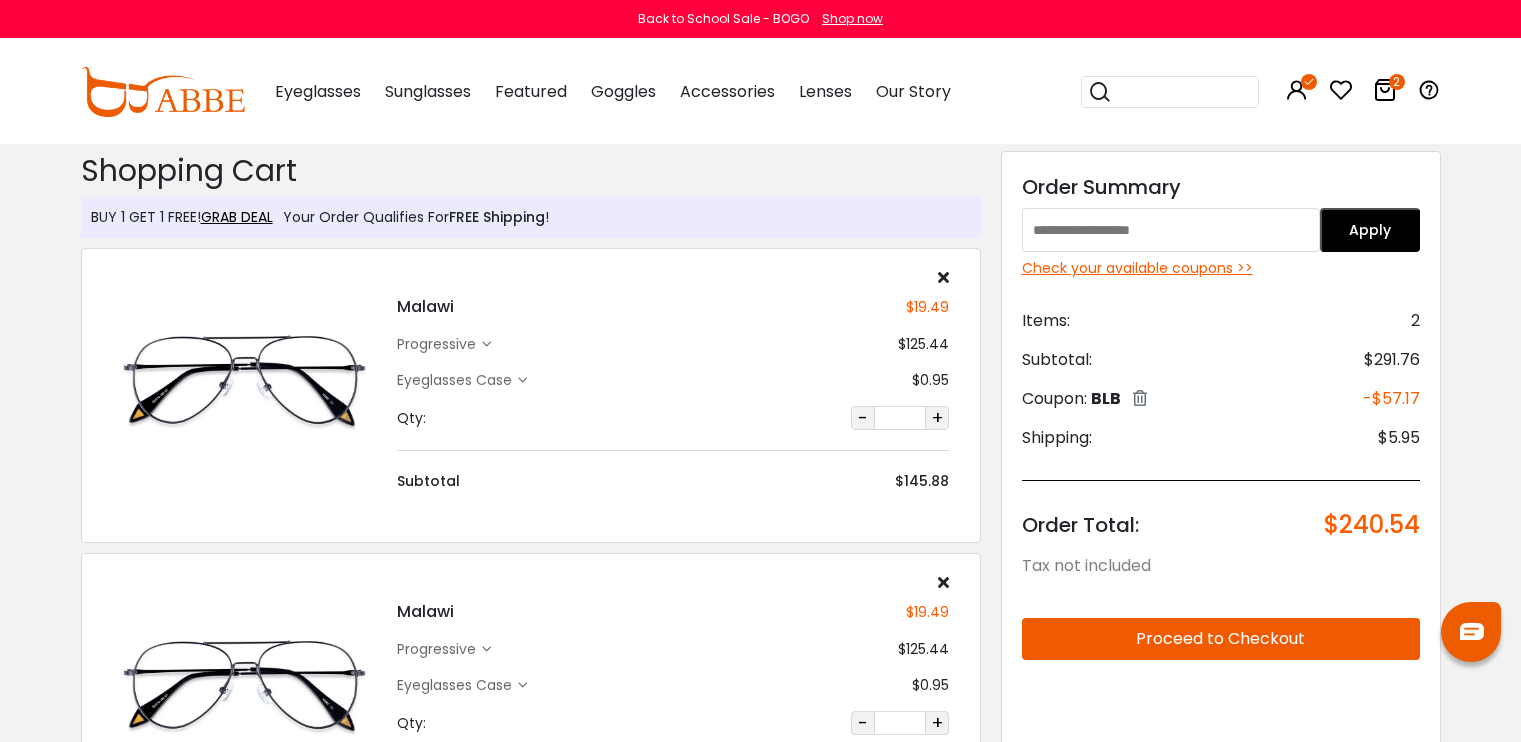 scroll, scrollTop: 0, scrollLeft: 0, axis: both 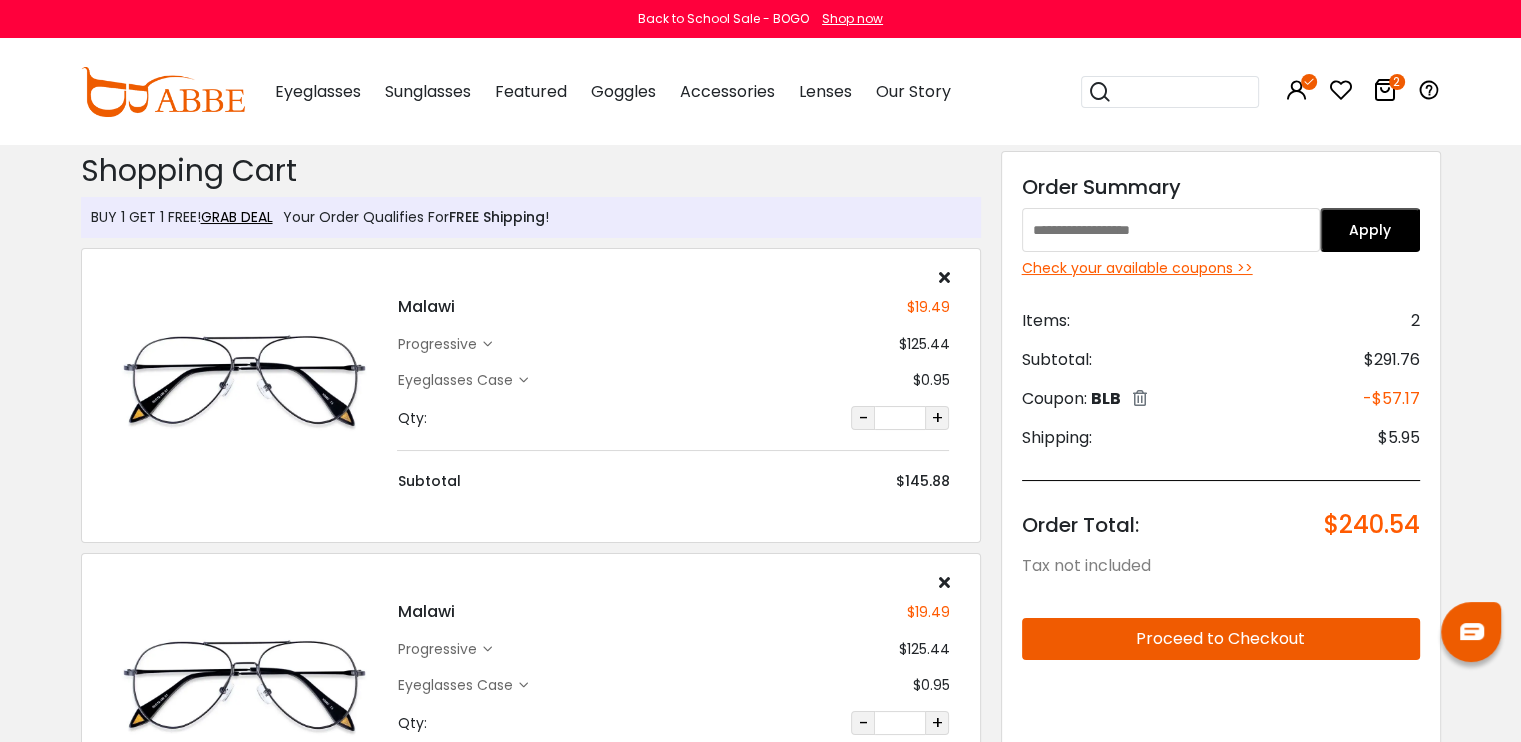 click at bounding box center [943, 277] 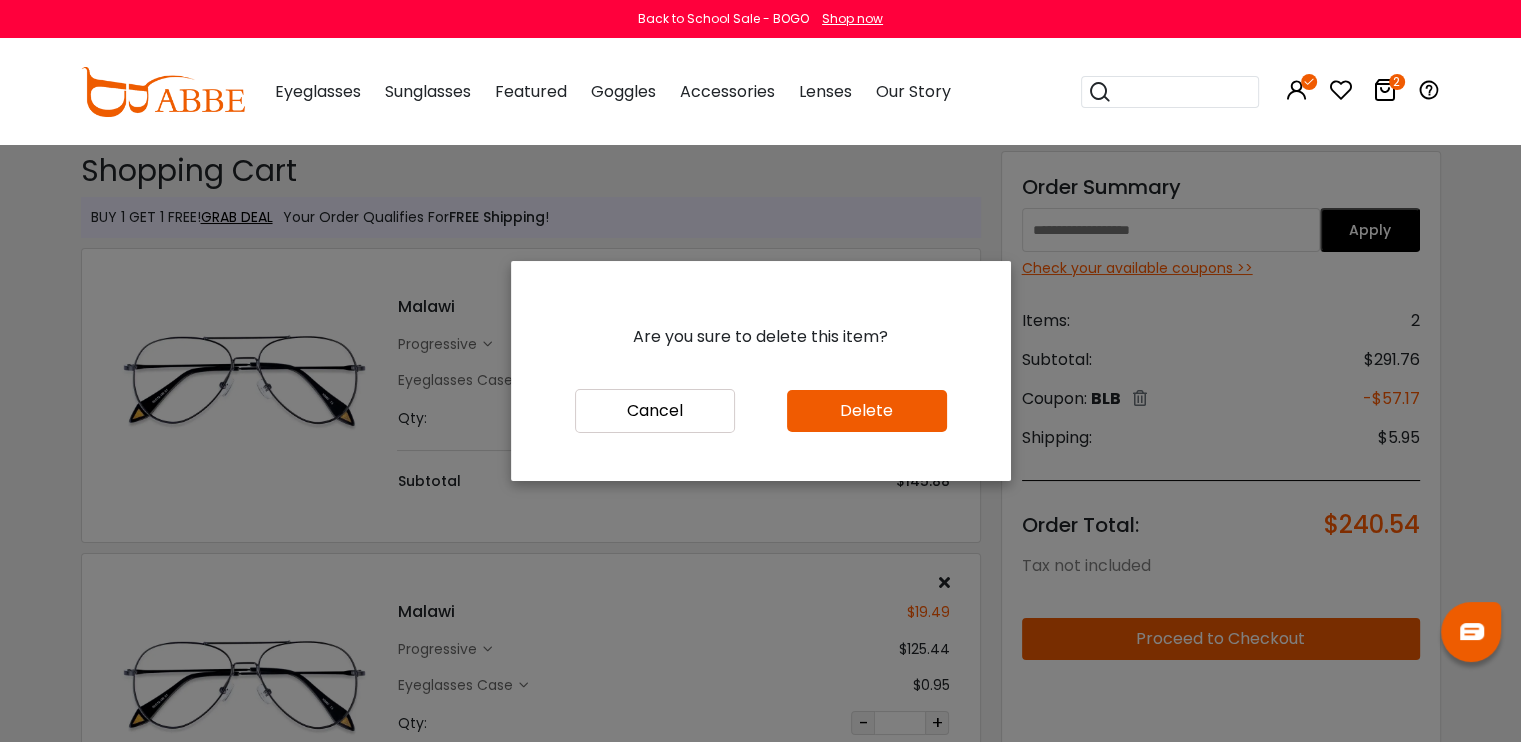 click on "Delete" at bounding box center (867, 411) 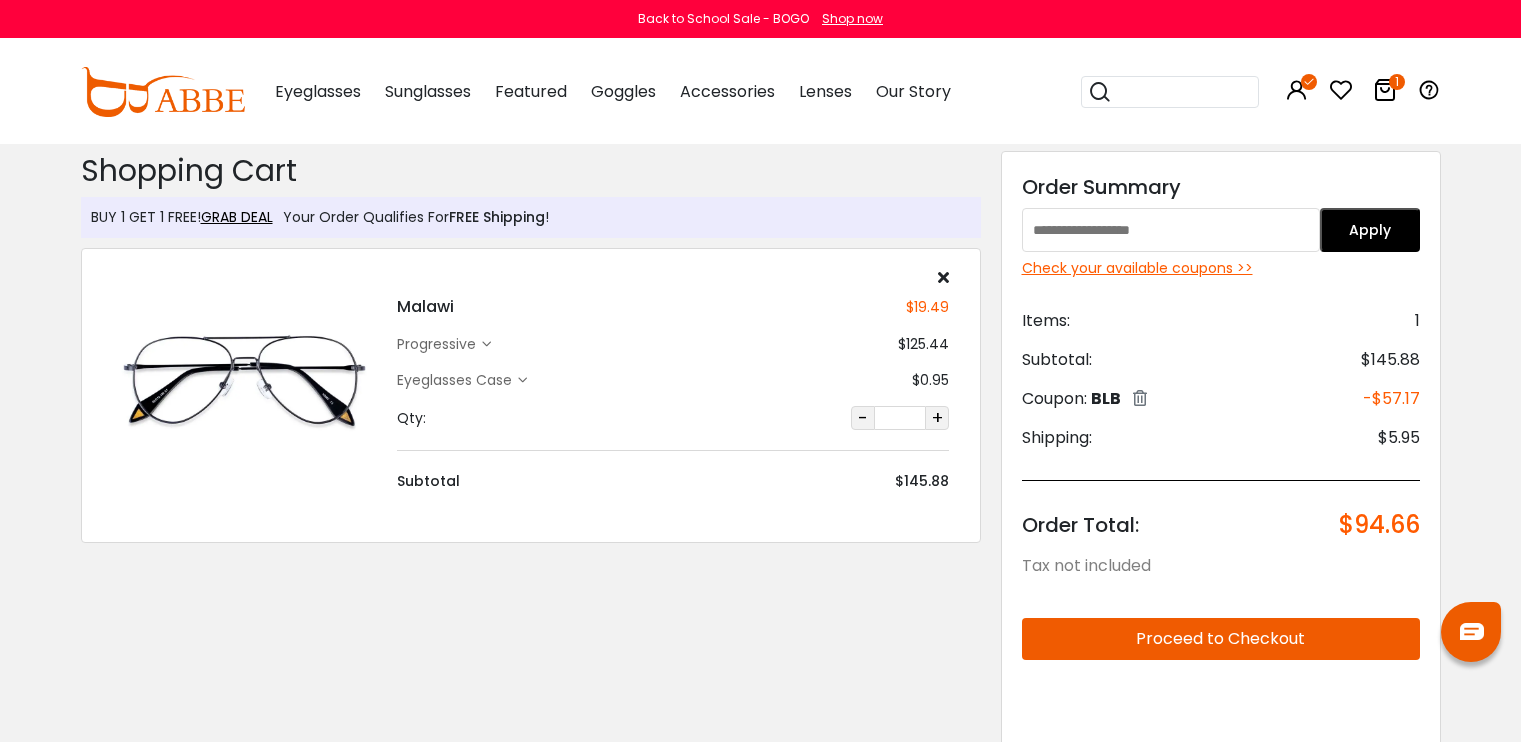 scroll, scrollTop: 0, scrollLeft: 0, axis: both 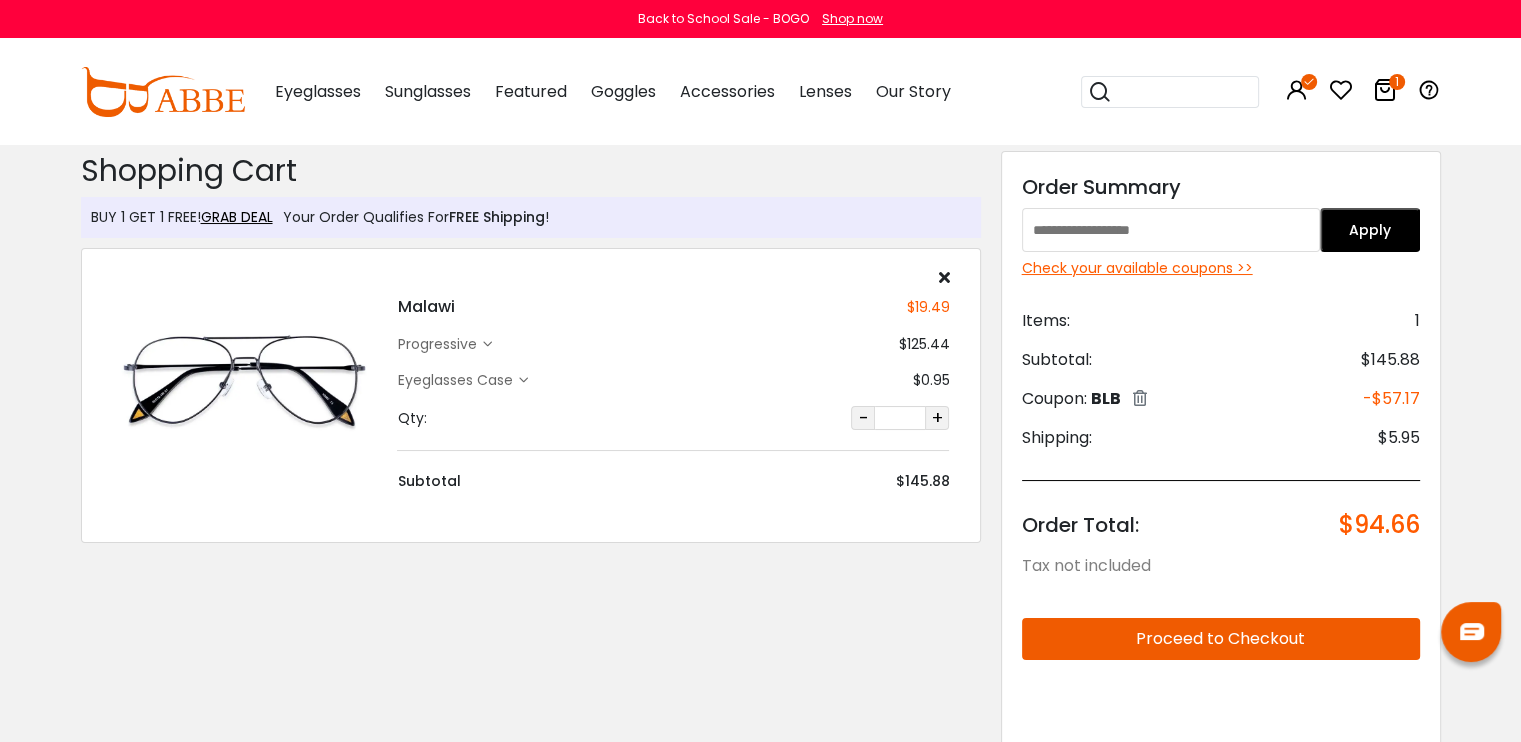click at bounding box center (943, 277) 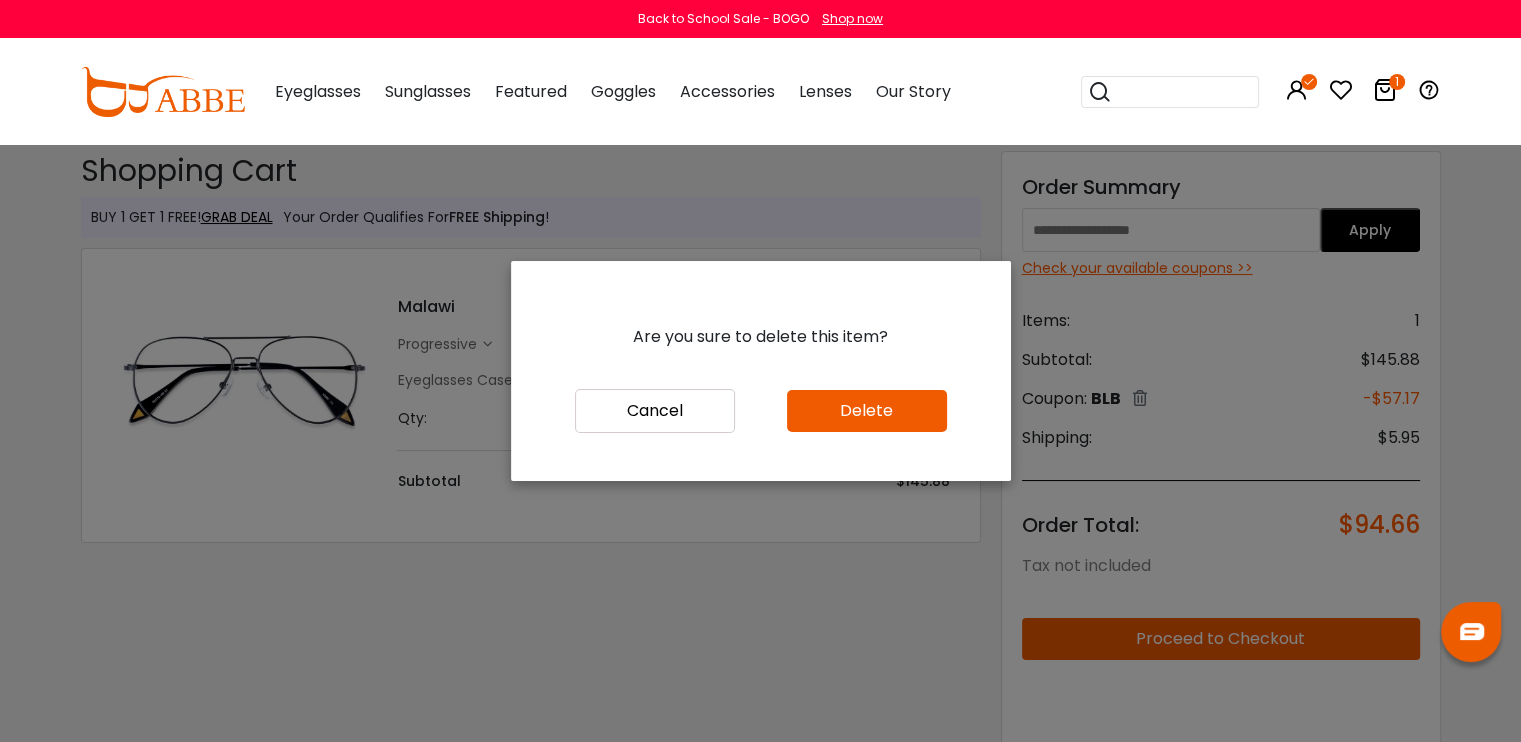click on "Delete" at bounding box center [867, 411] 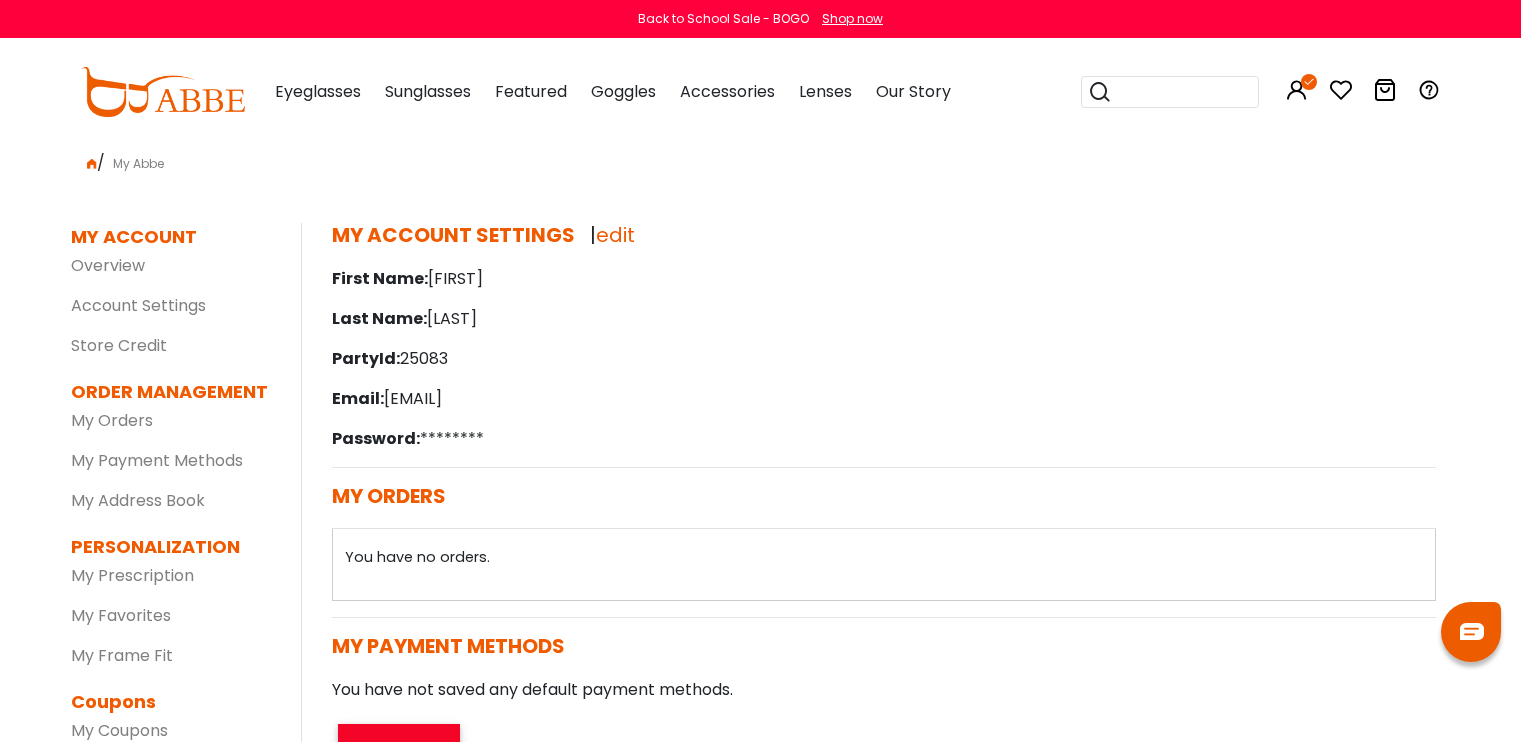 scroll, scrollTop: 0, scrollLeft: 0, axis: both 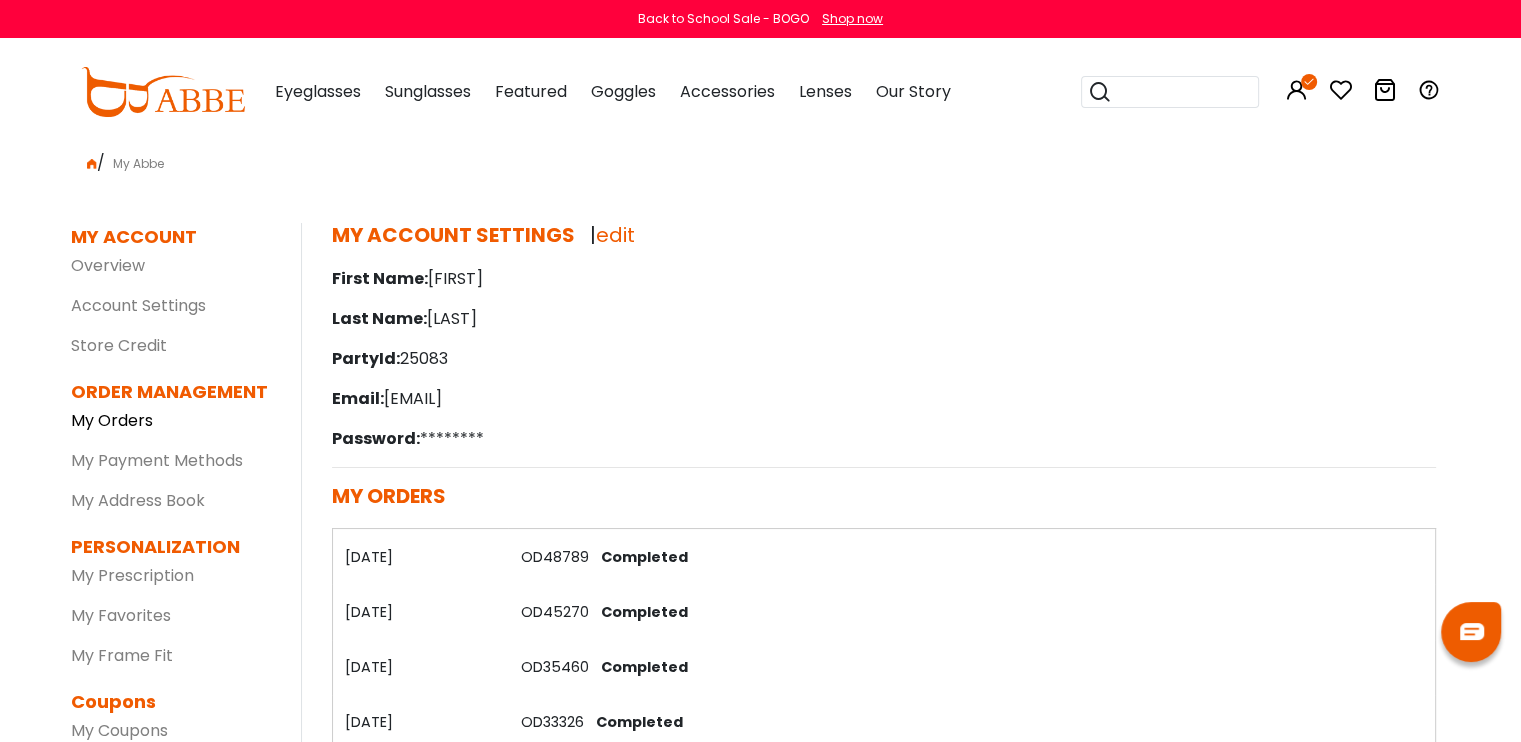 click on "My Orders" at bounding box center (112, 420) 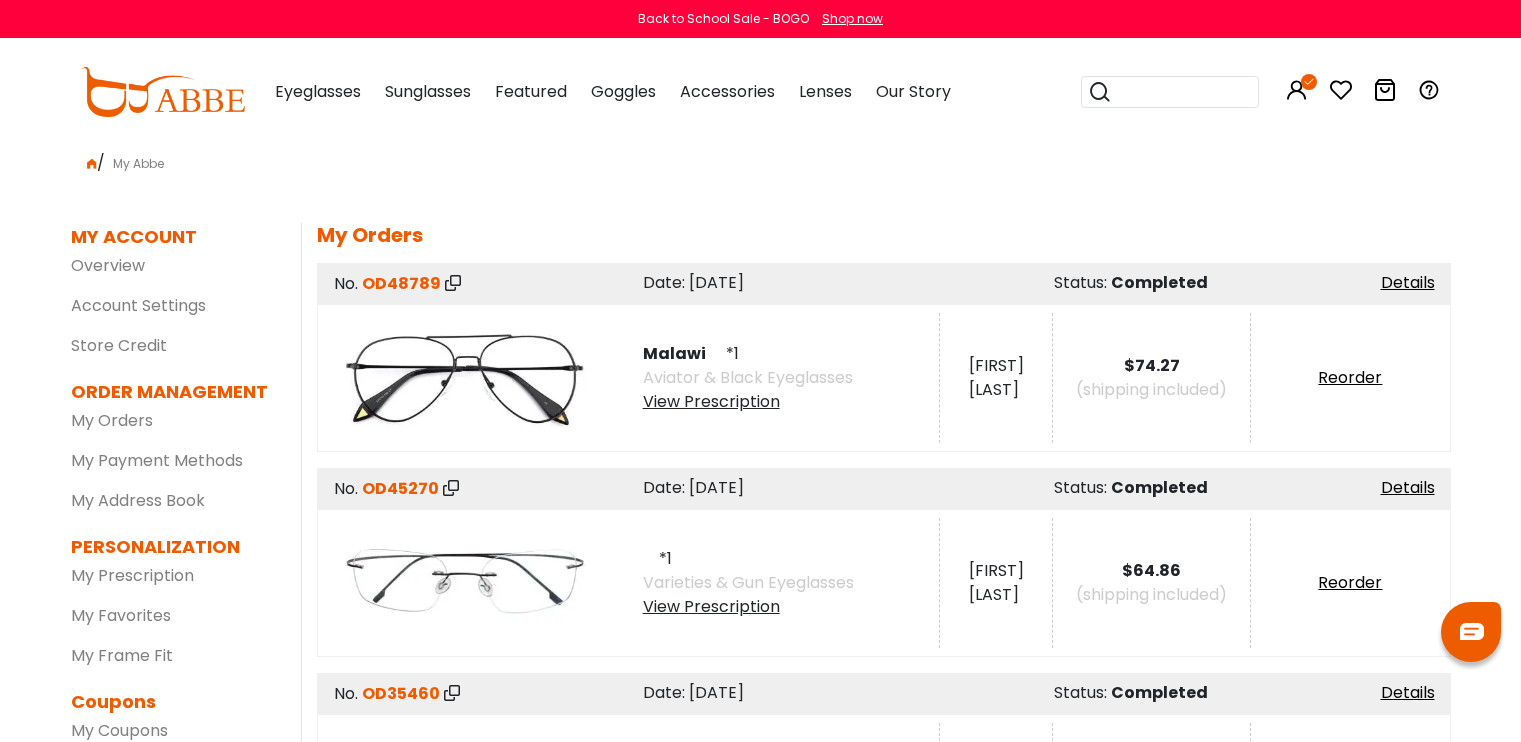 scroll, scrollTop: 0, scrollLeft: 0, axis: both 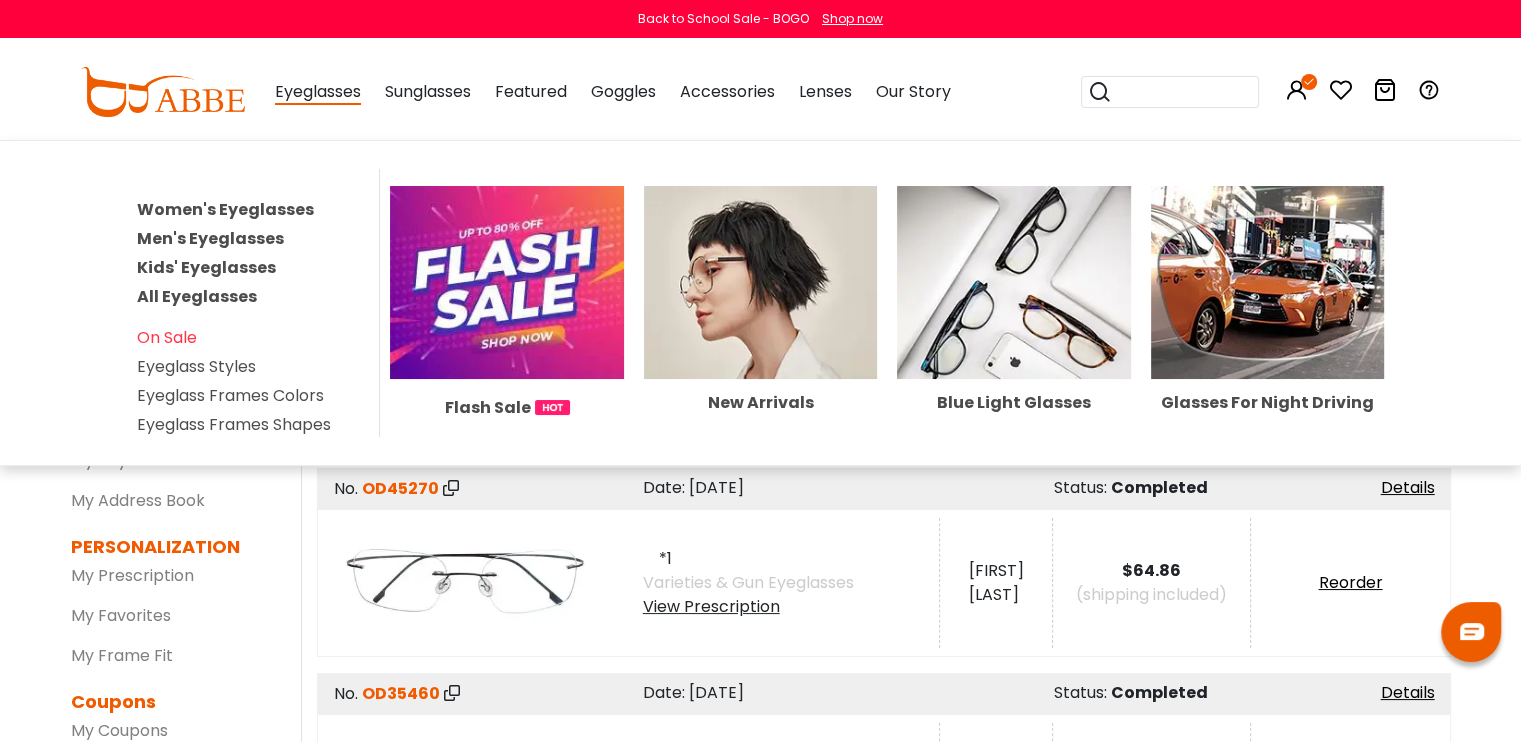 click on "Eyeglass Frames Shapes" at bounding box center [234, 424] 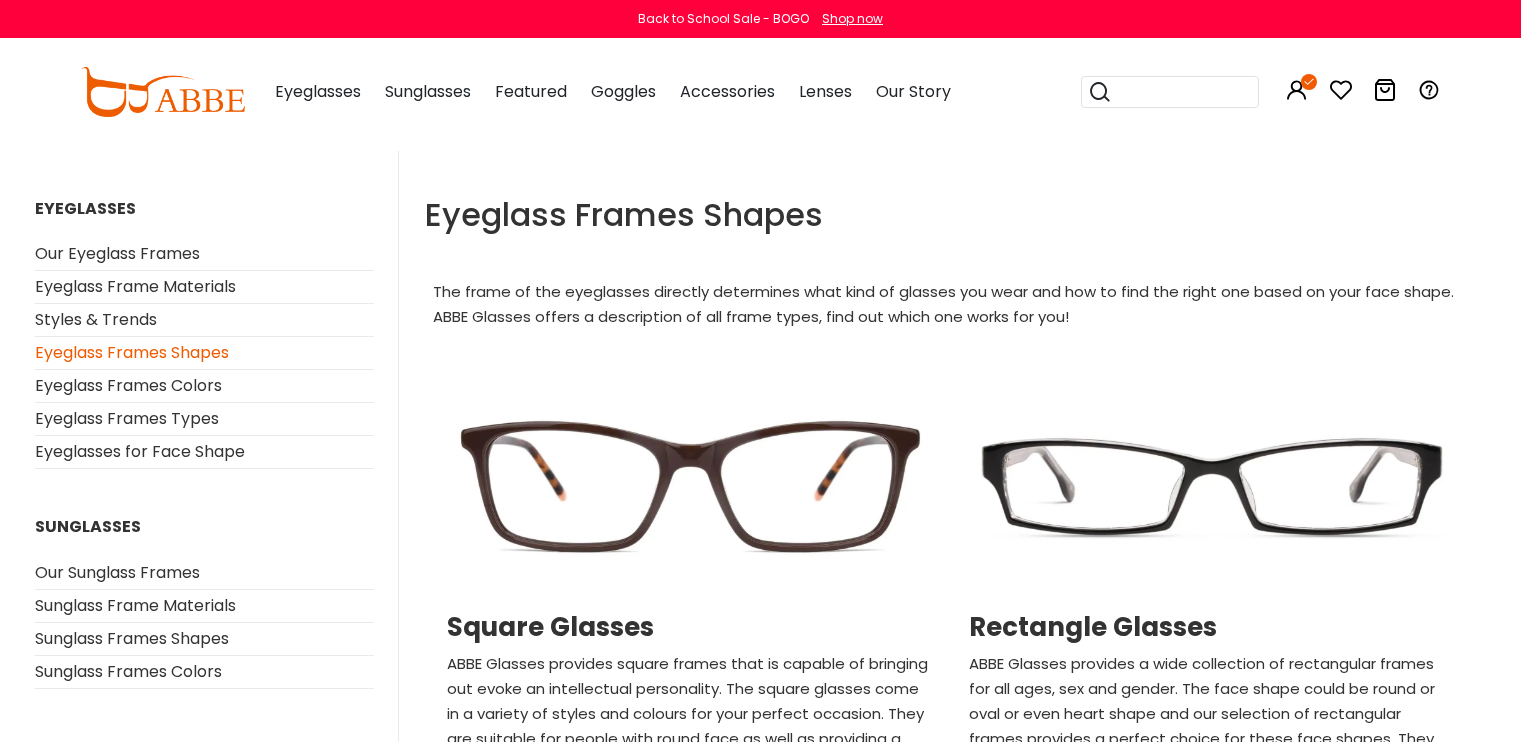 scroll, scrollTop: 0, scrollLeft: 0, axis: both 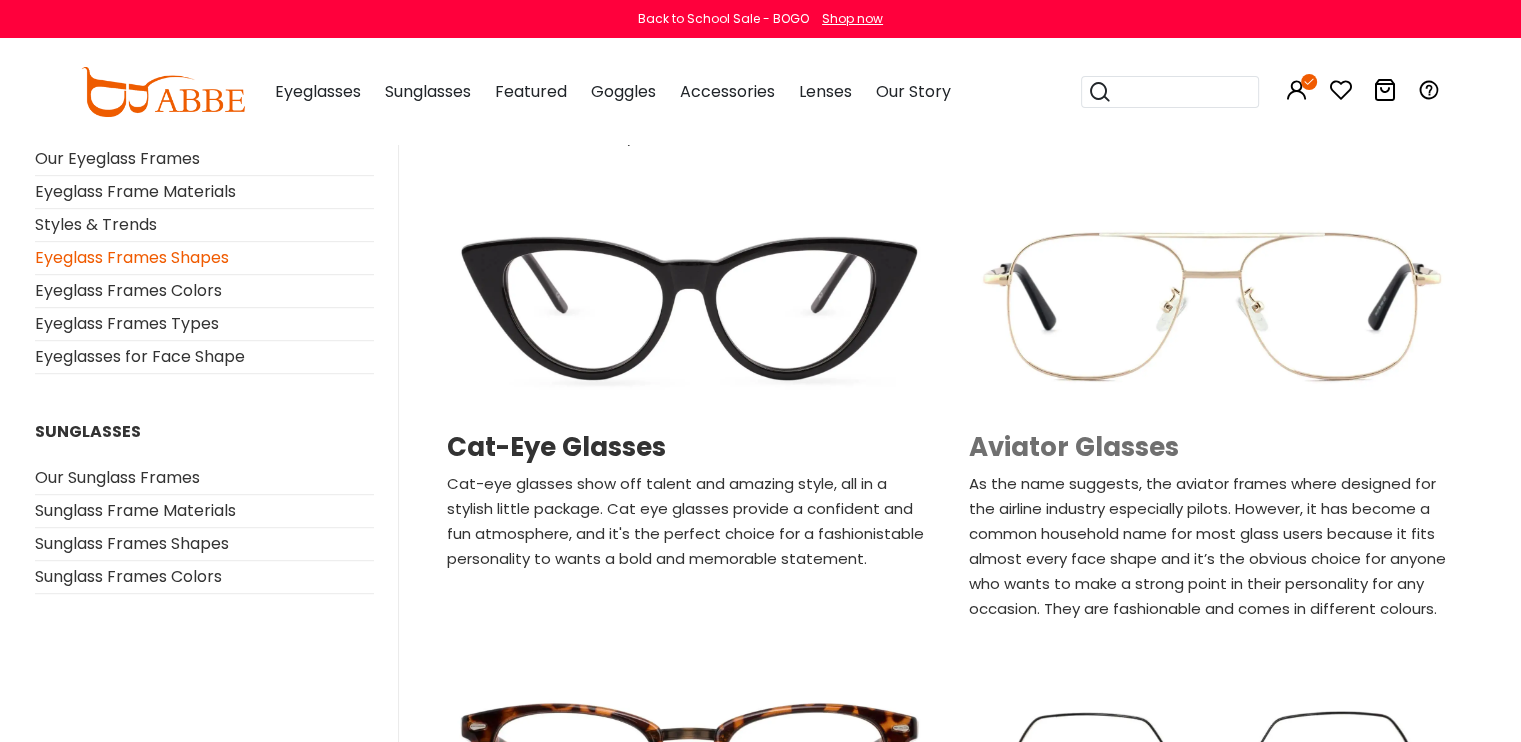 click on "Aviator Glasses" at bounding box center (1212, 447) 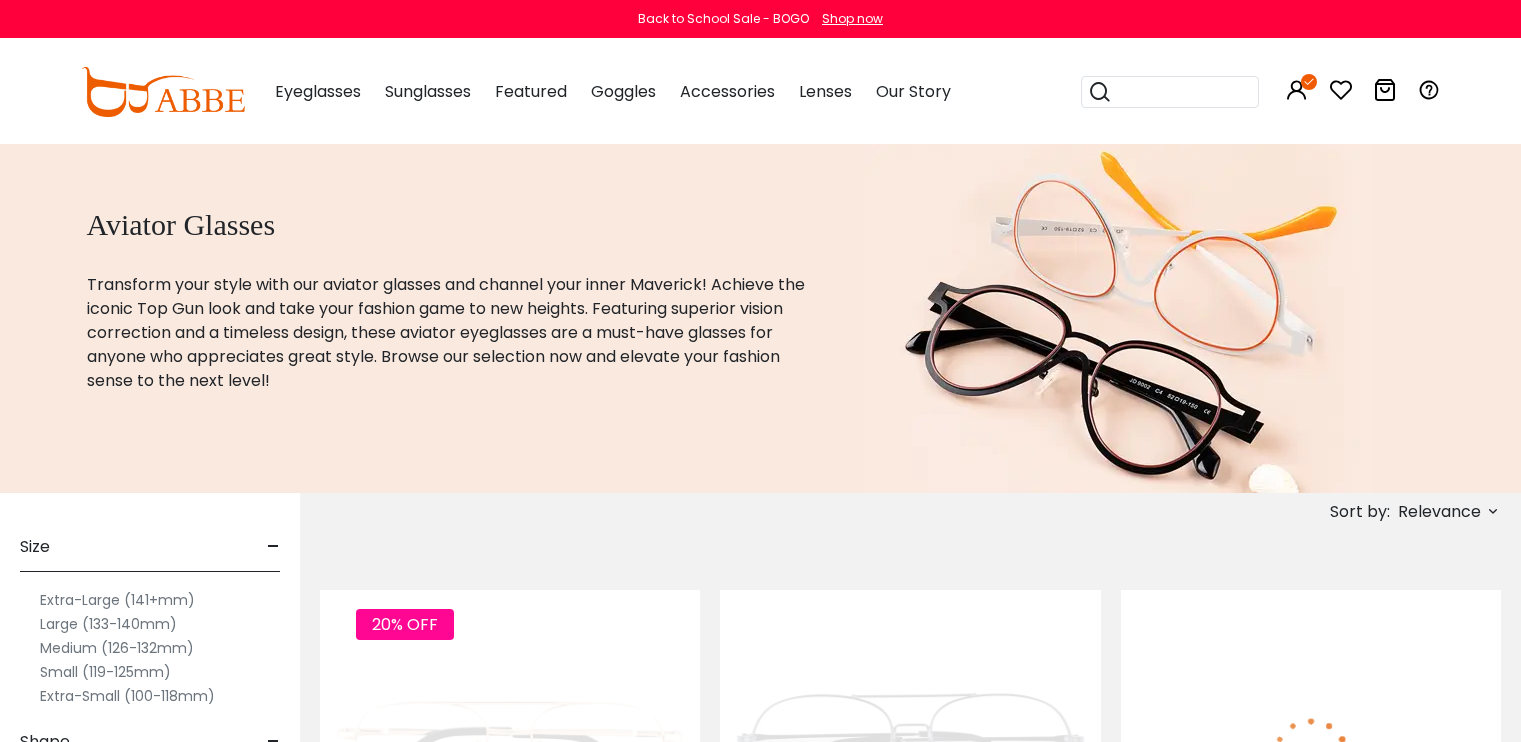 scroll, scrollTop: 0, scrollLeft: 0, axis: both 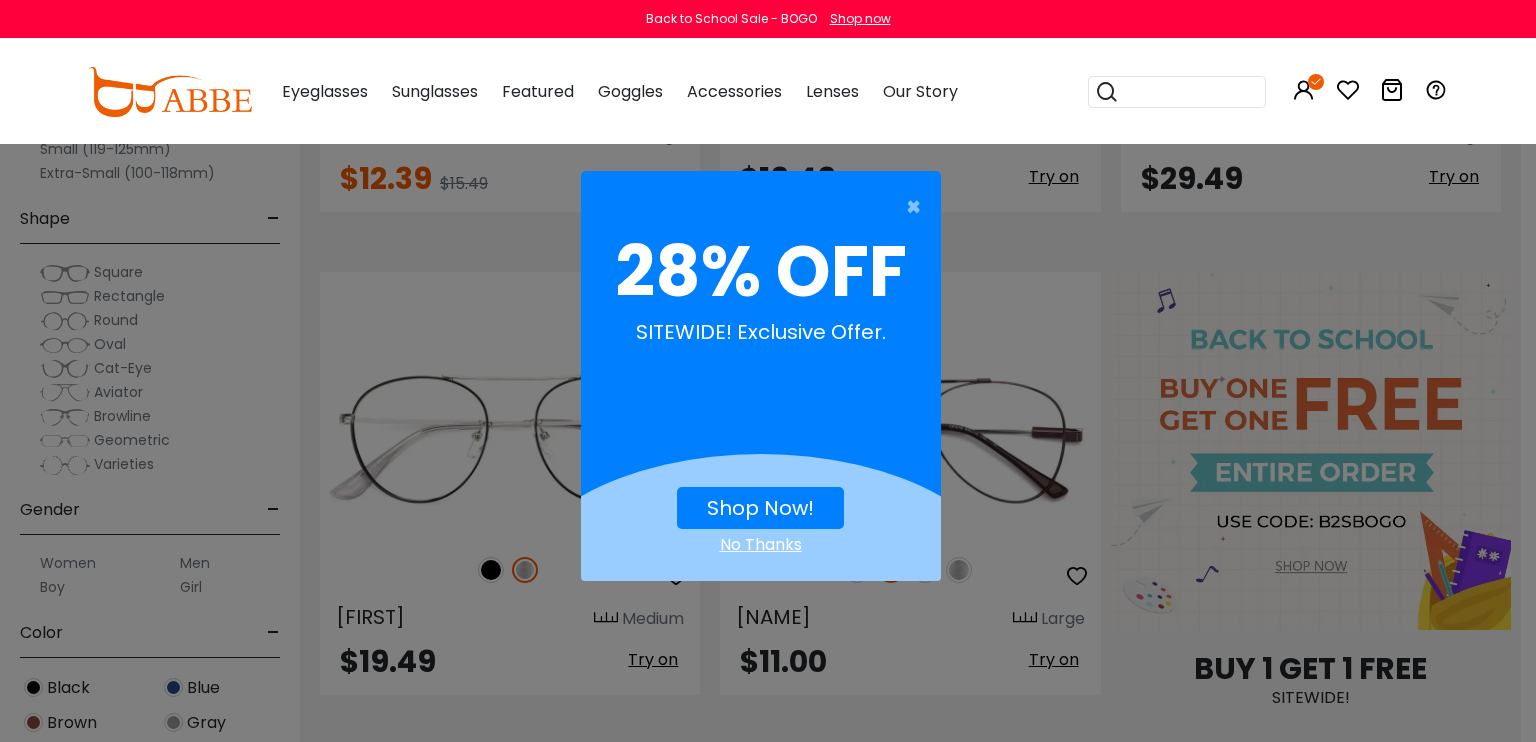 click on "Shop Now!" at bounding box center (760, 508) 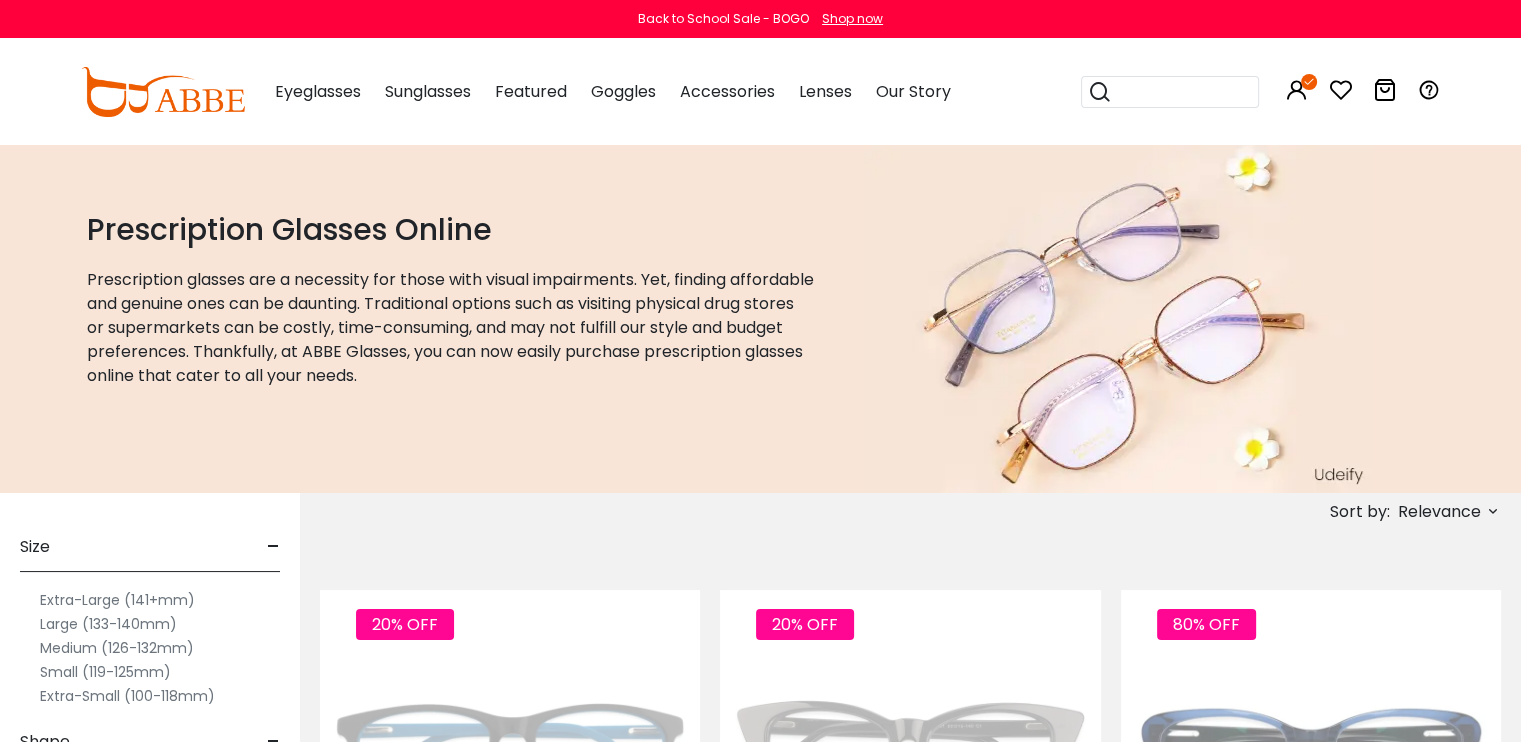 scroll, scrollTop: 0, scrollLeft: 0, axis: both 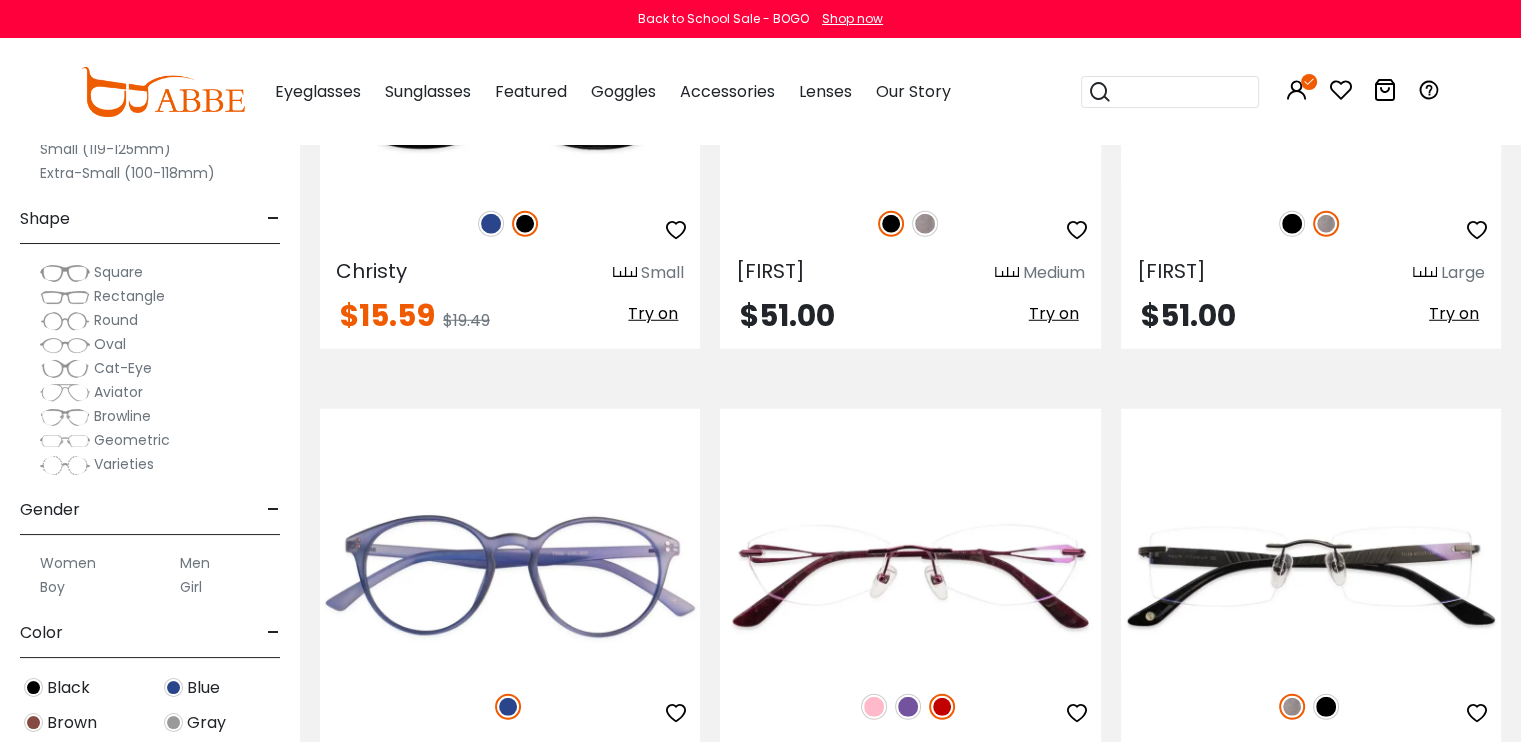 click on "Aviator" at bounding box center (118, 392) 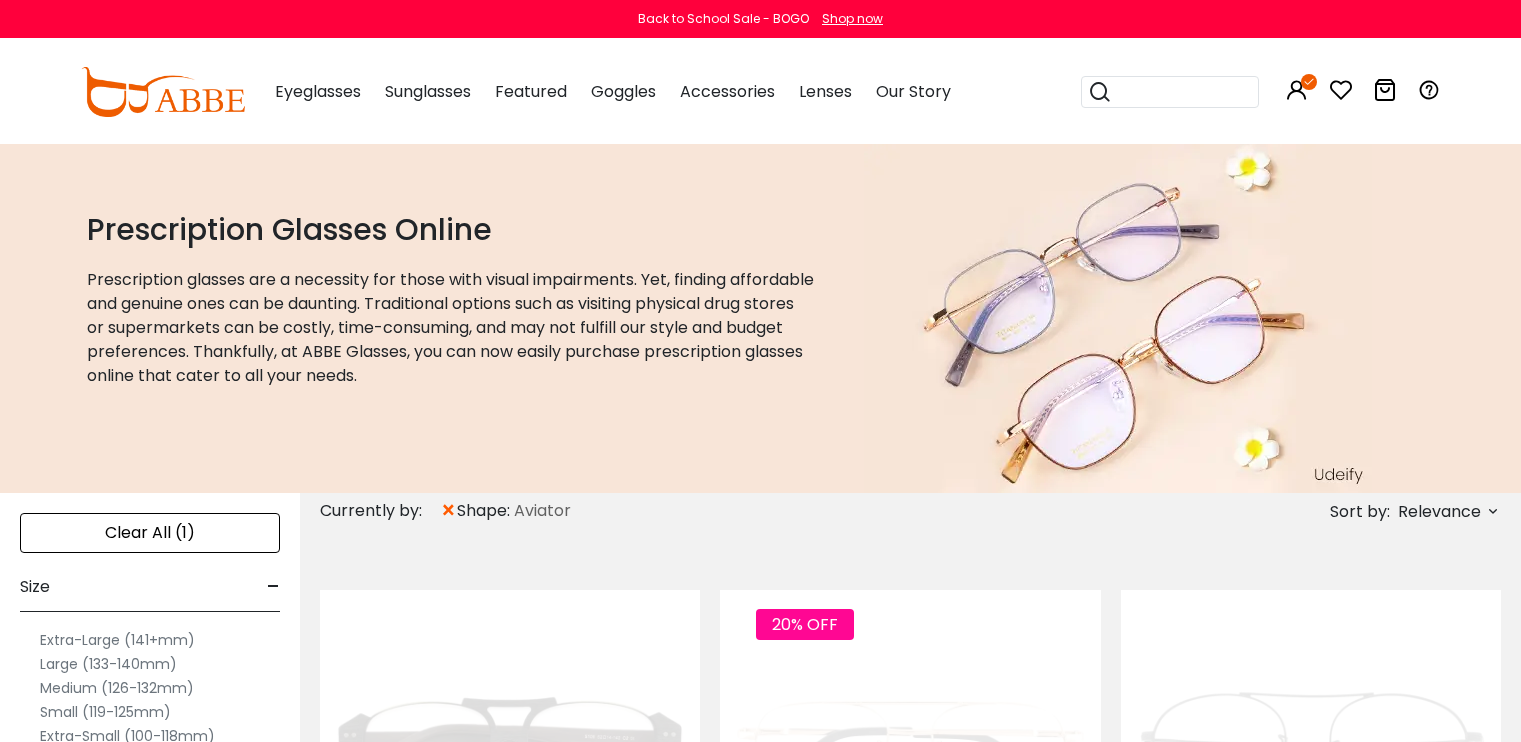 scroll, scrollTop: 0, scrollLeft: 0, axis: both 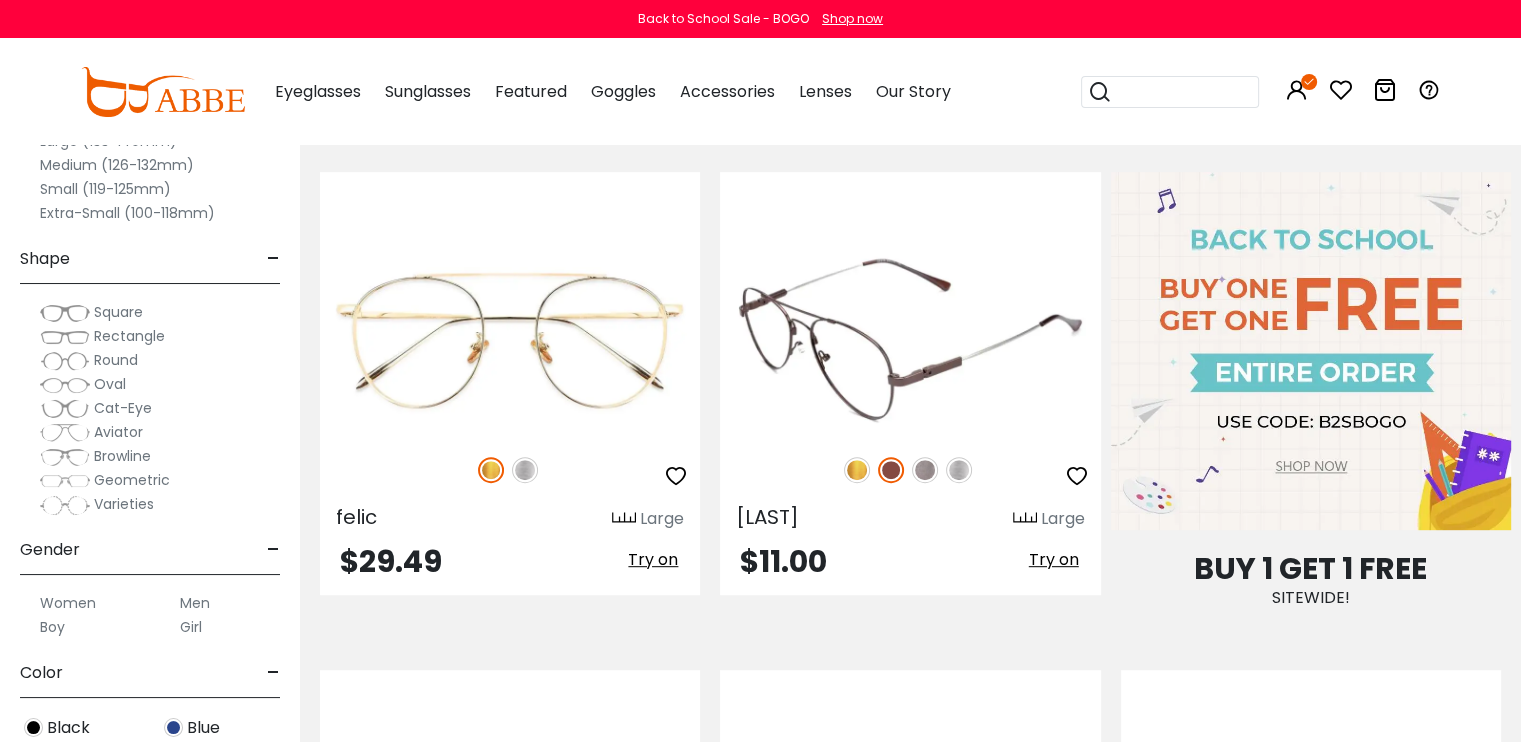 click at bounding box center (857, 470) 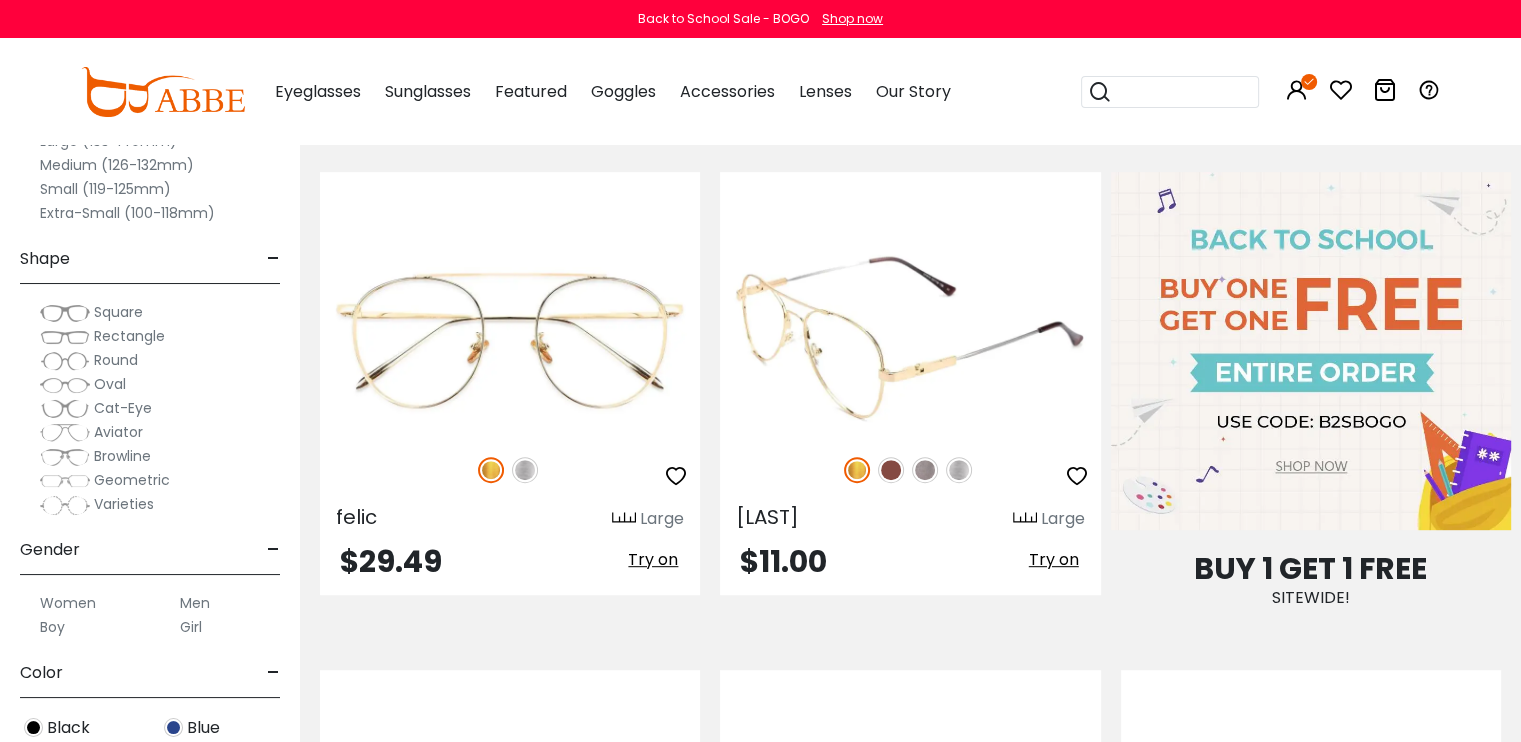 click at bounding box center (959, 470) 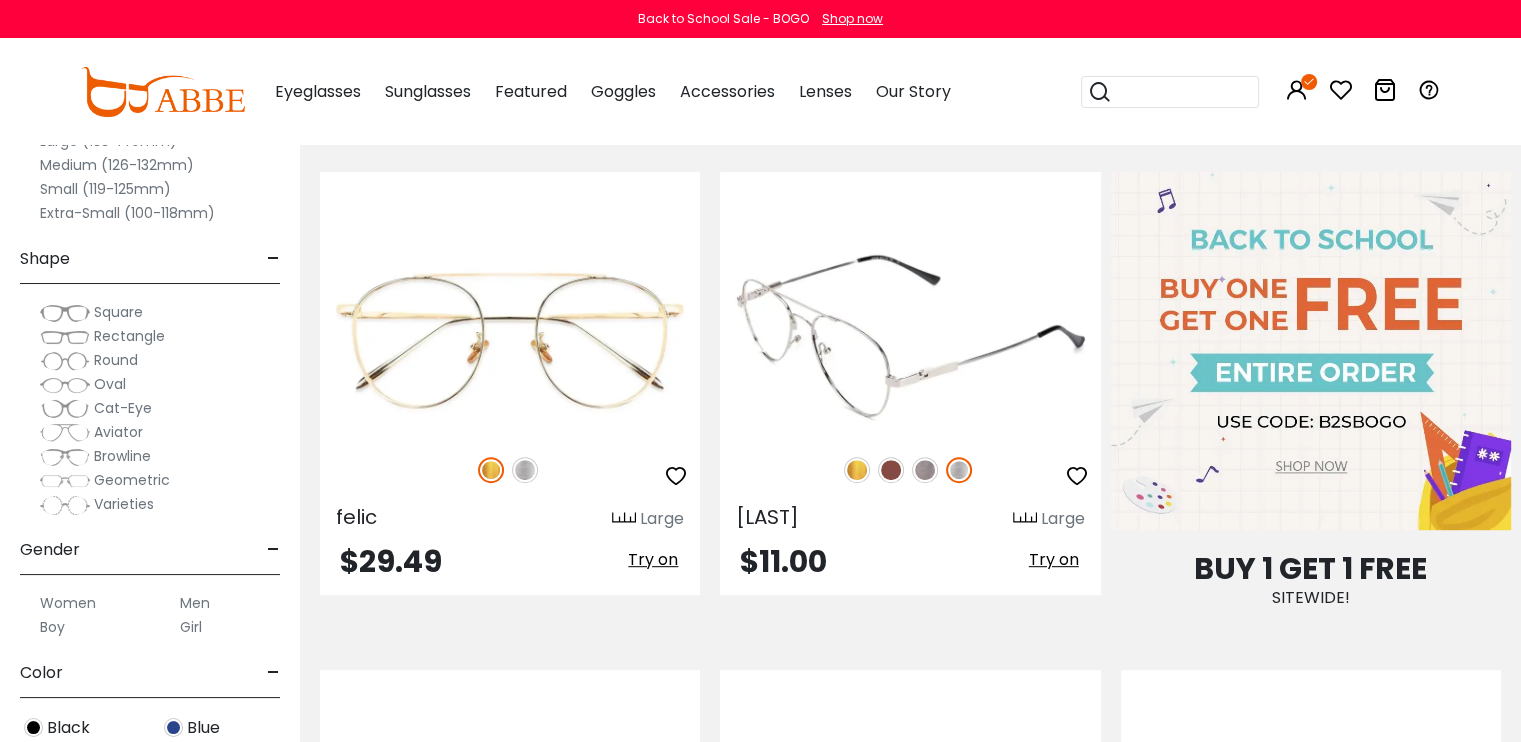 click at bounding box center (925, 470) 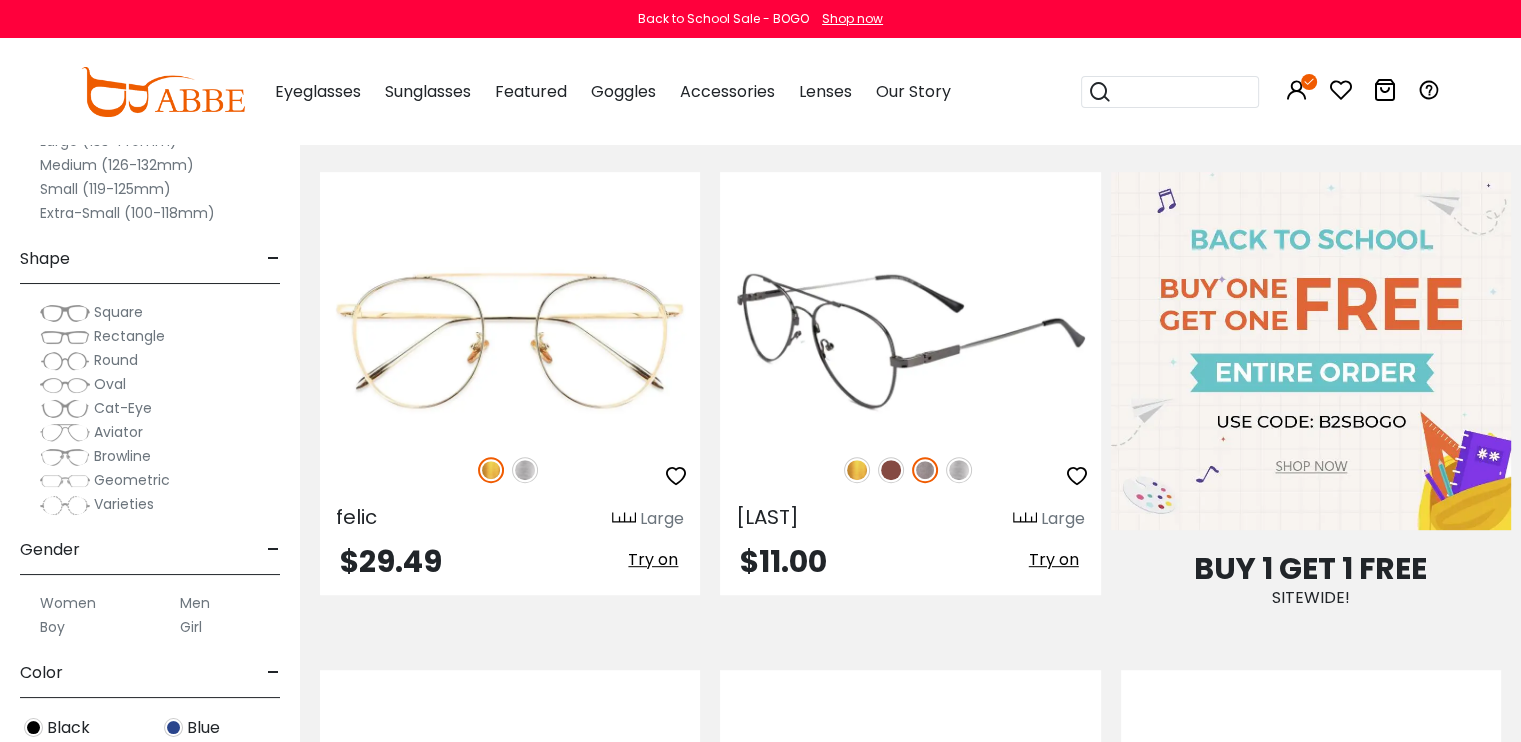click at bounding box center [959, 470] 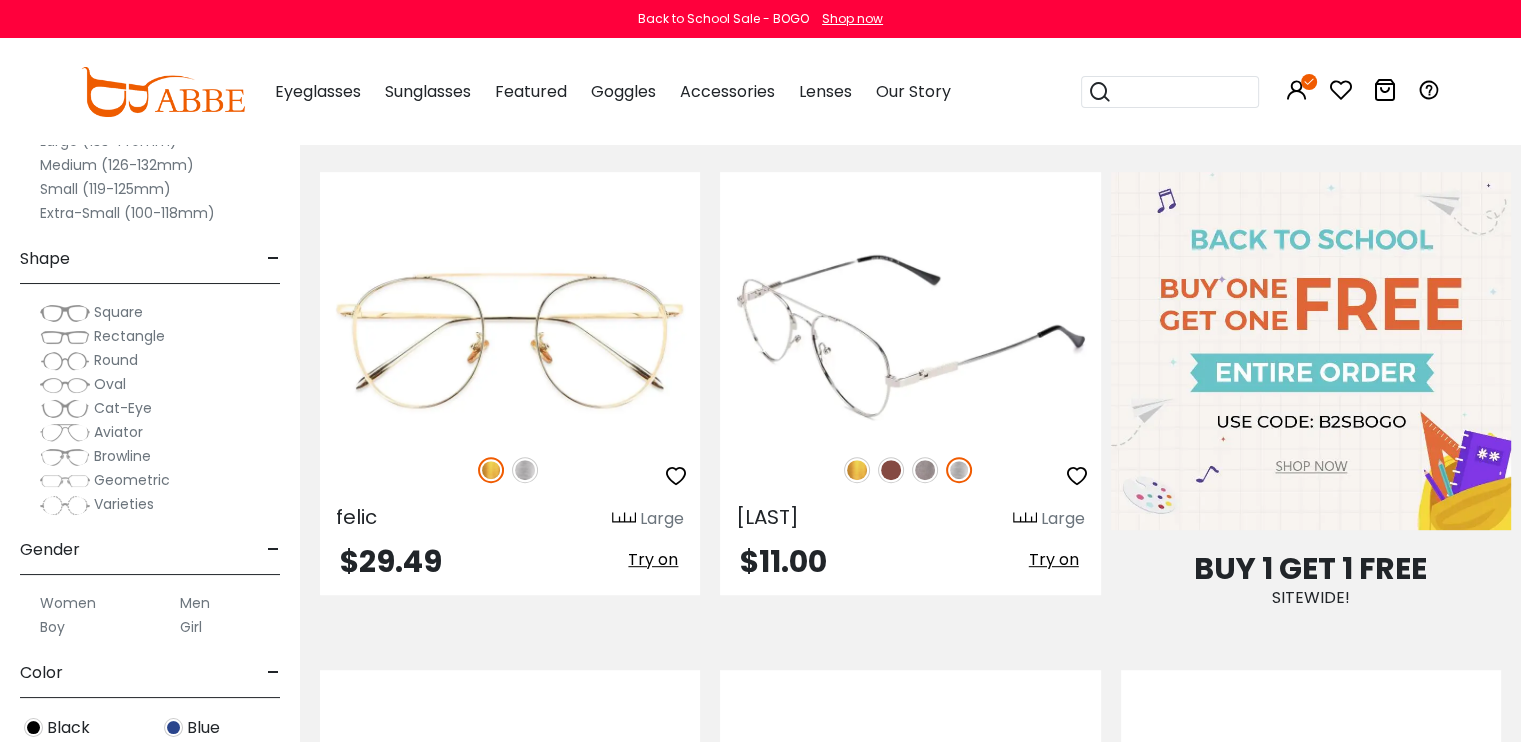 click at bounding box center [925, 470] 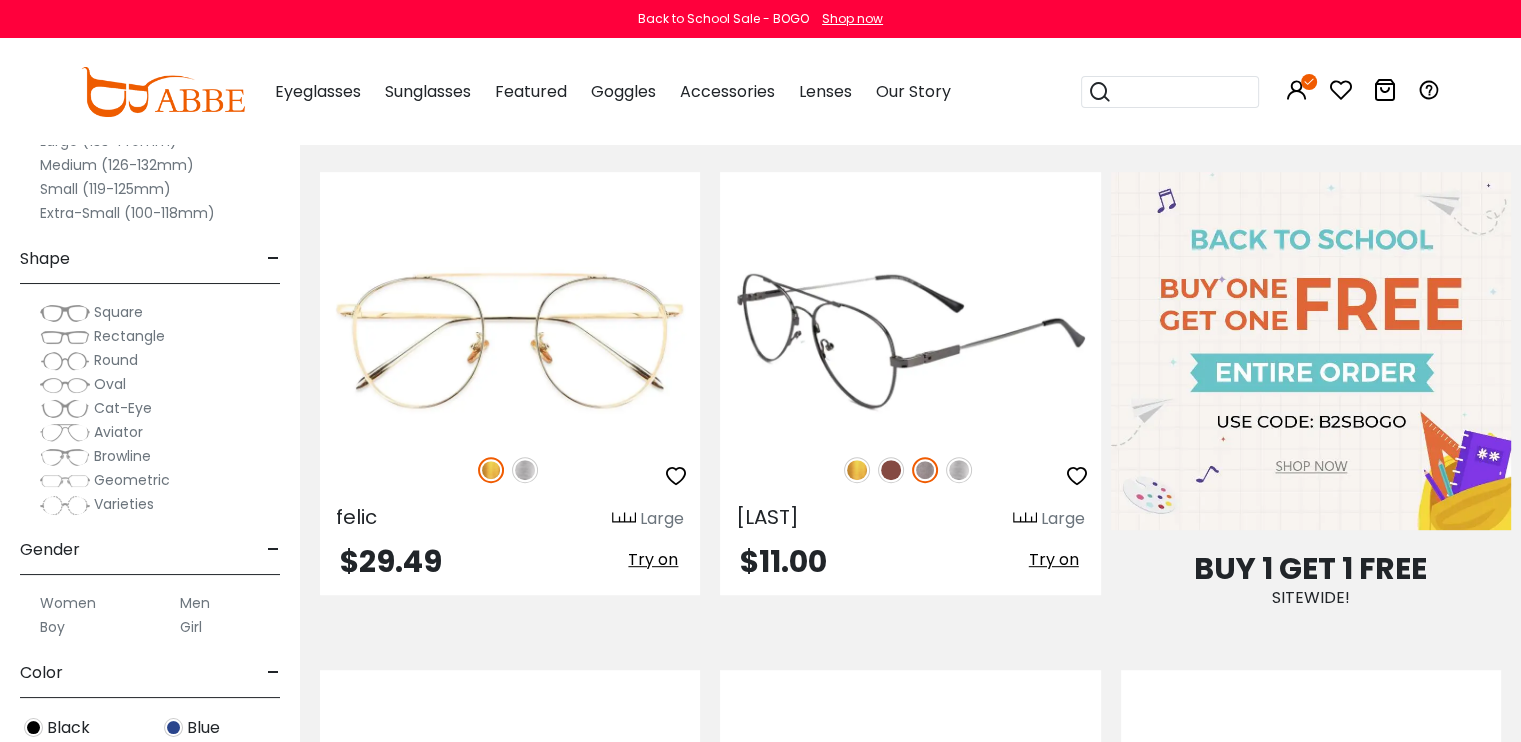 click at bounding box center (891, 470) 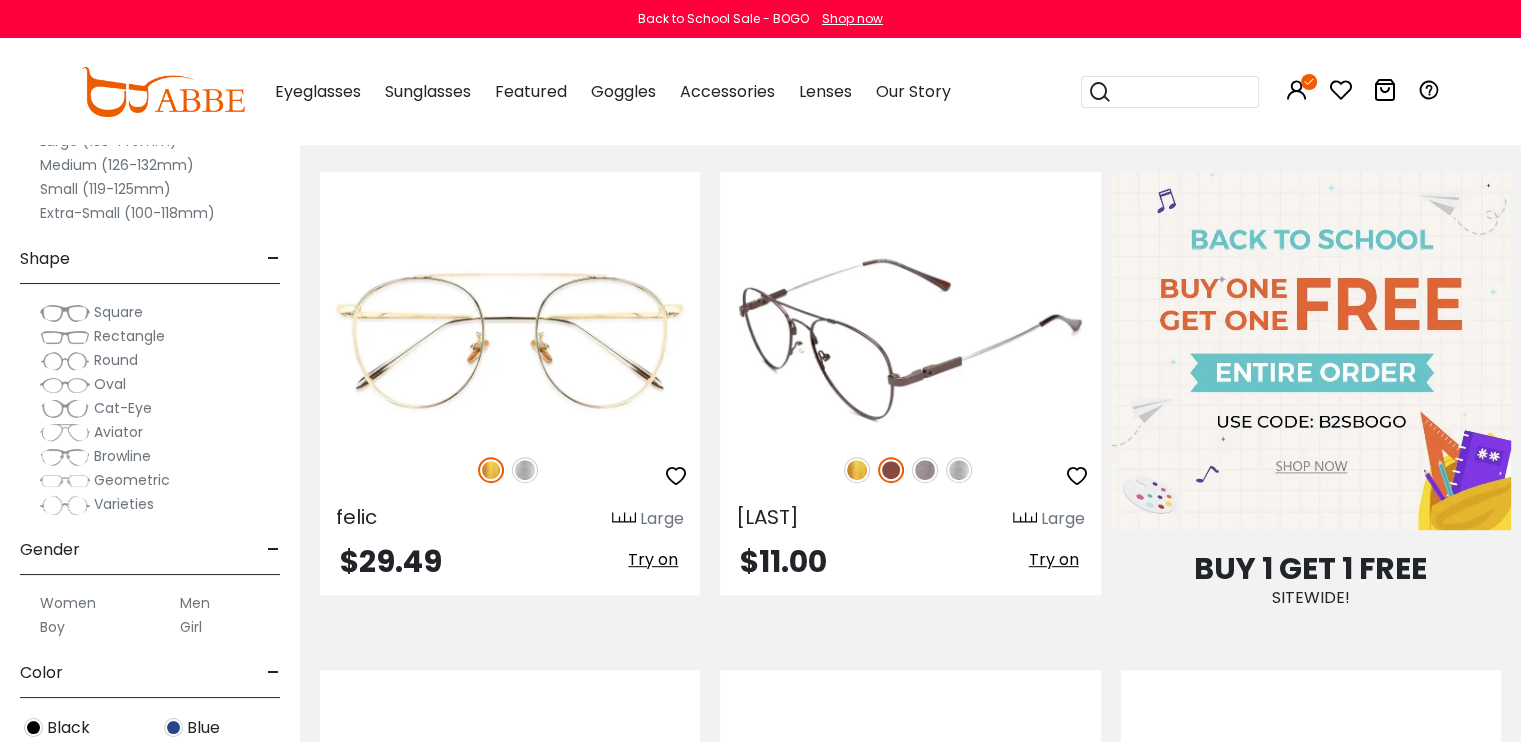 click at bounding box center (925, 470) 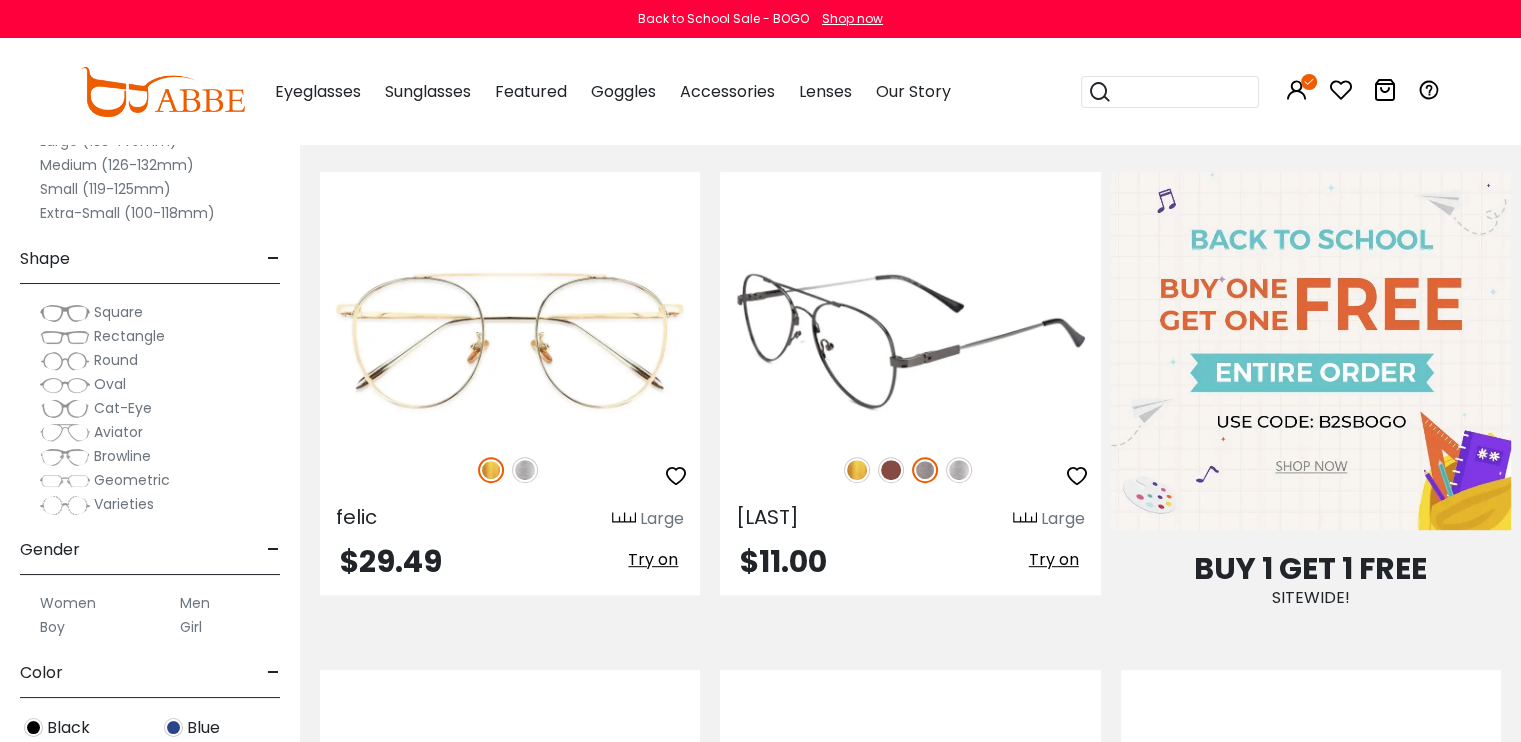 click at bounding box center [910, 339] 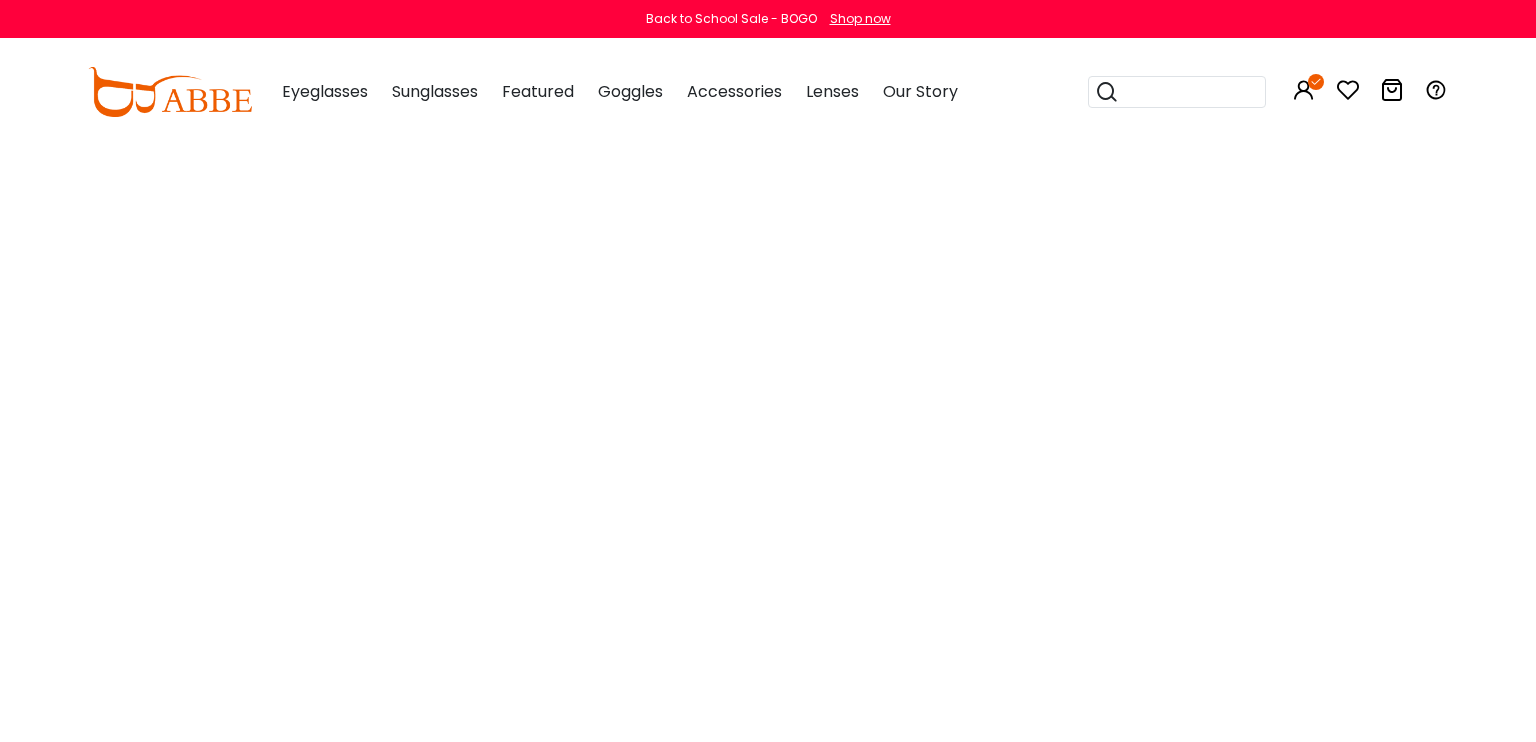 scroll, scrollTop: 0, scrollLeft: 0, axis: both 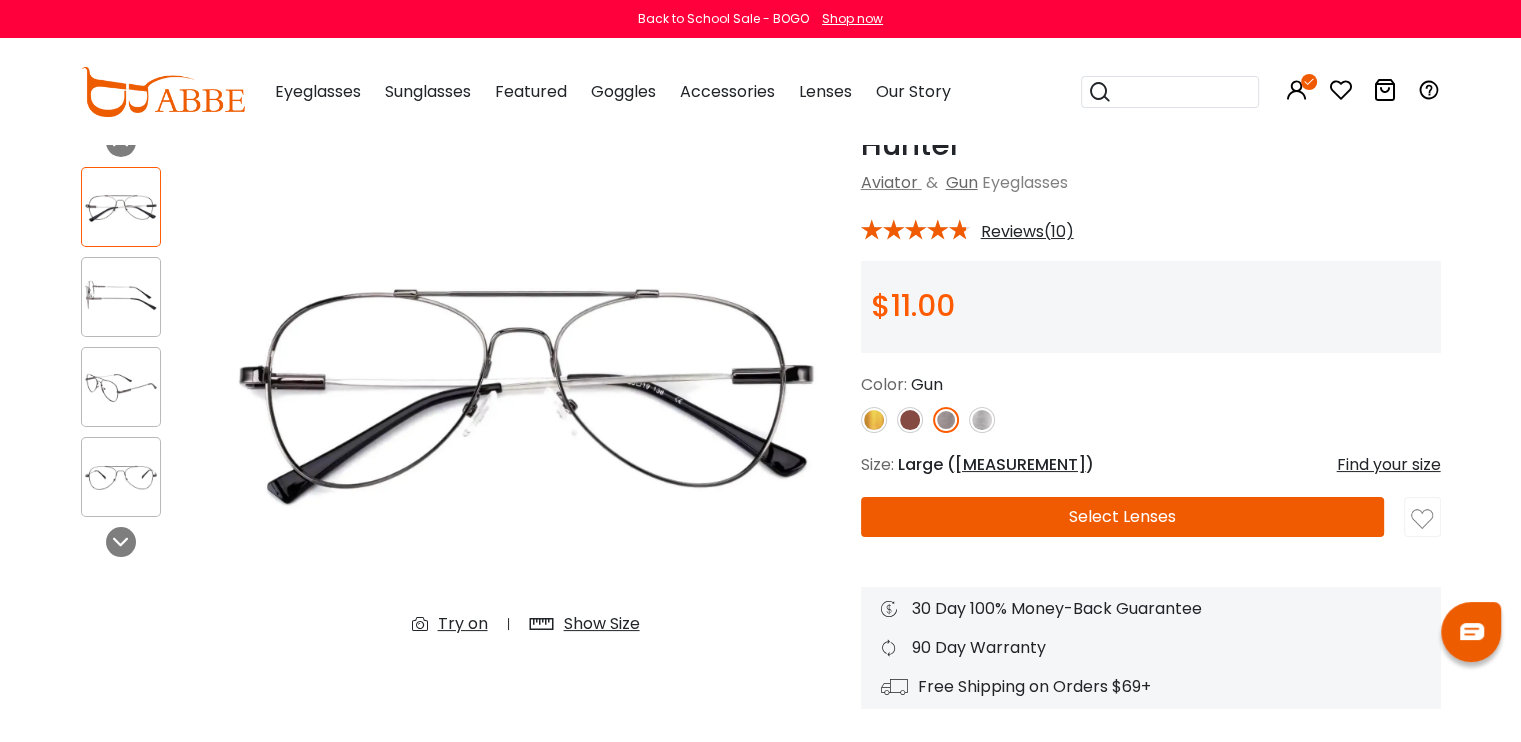 click on "Select Lenses" at bounding box center [1123, 517] 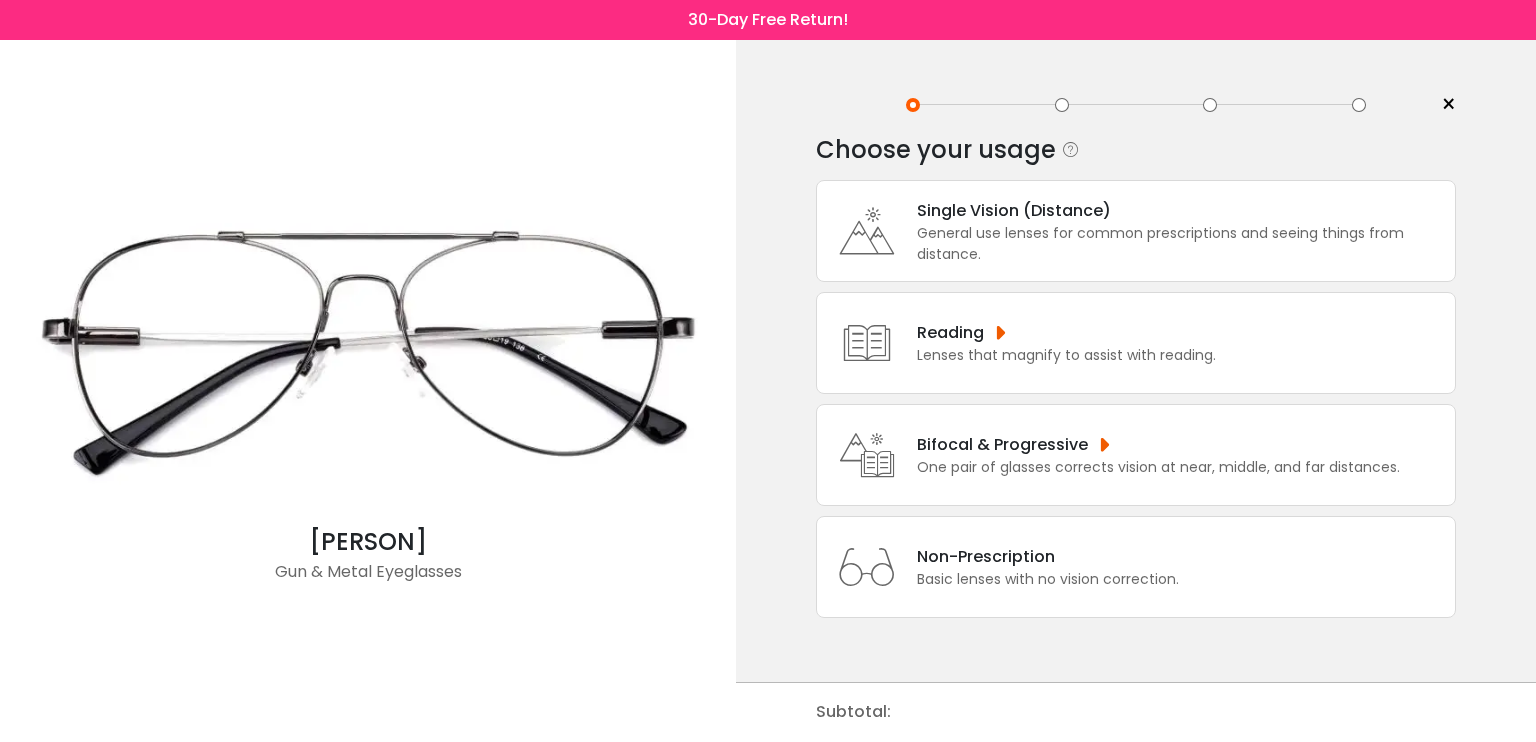 scroll, scrollTop: 0, scrollLeft: 0, axis: both 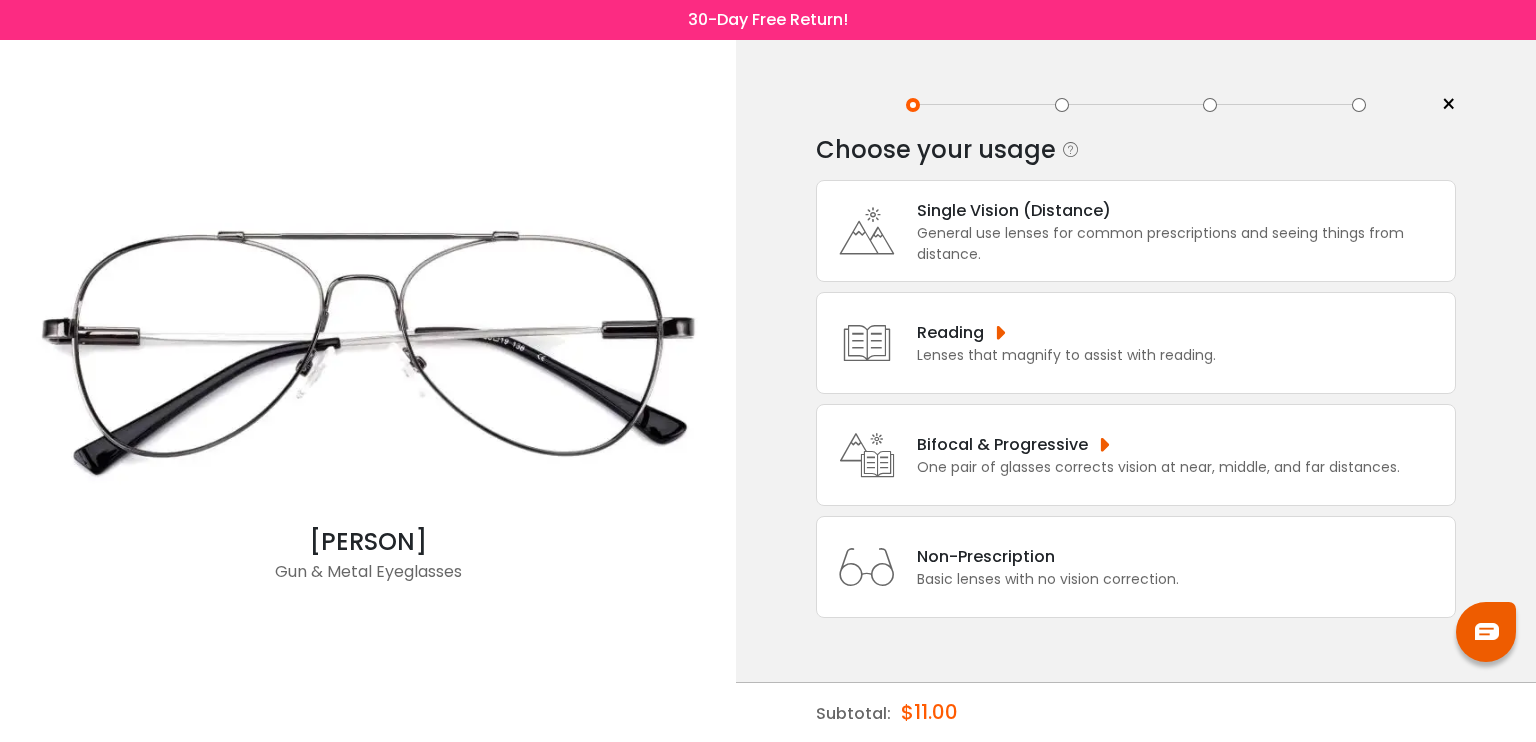 click on "Bifocal & Progressive" at bounding box center (1158, 444) 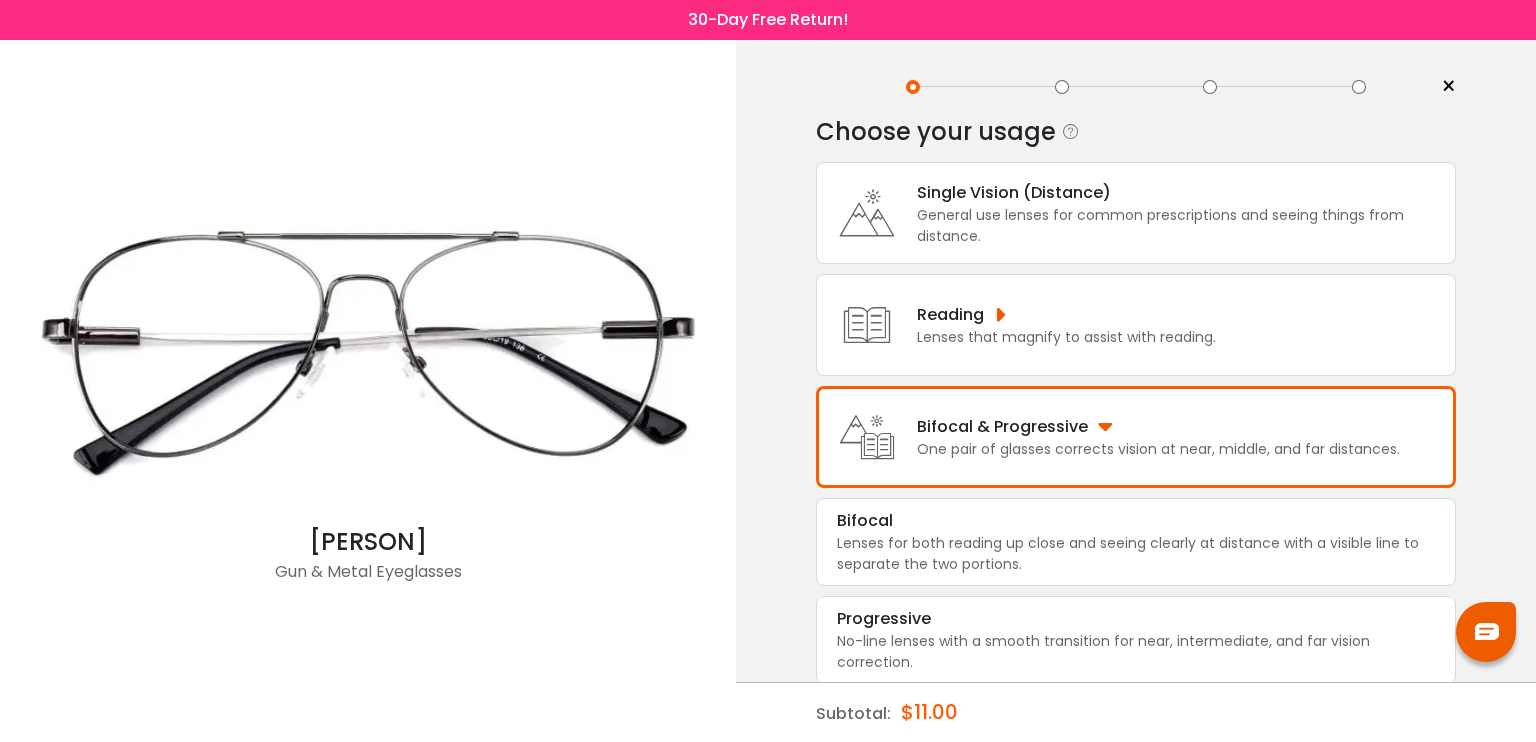 scroll, scrollTop: 29, scrollLeft: 0, axis: vertical 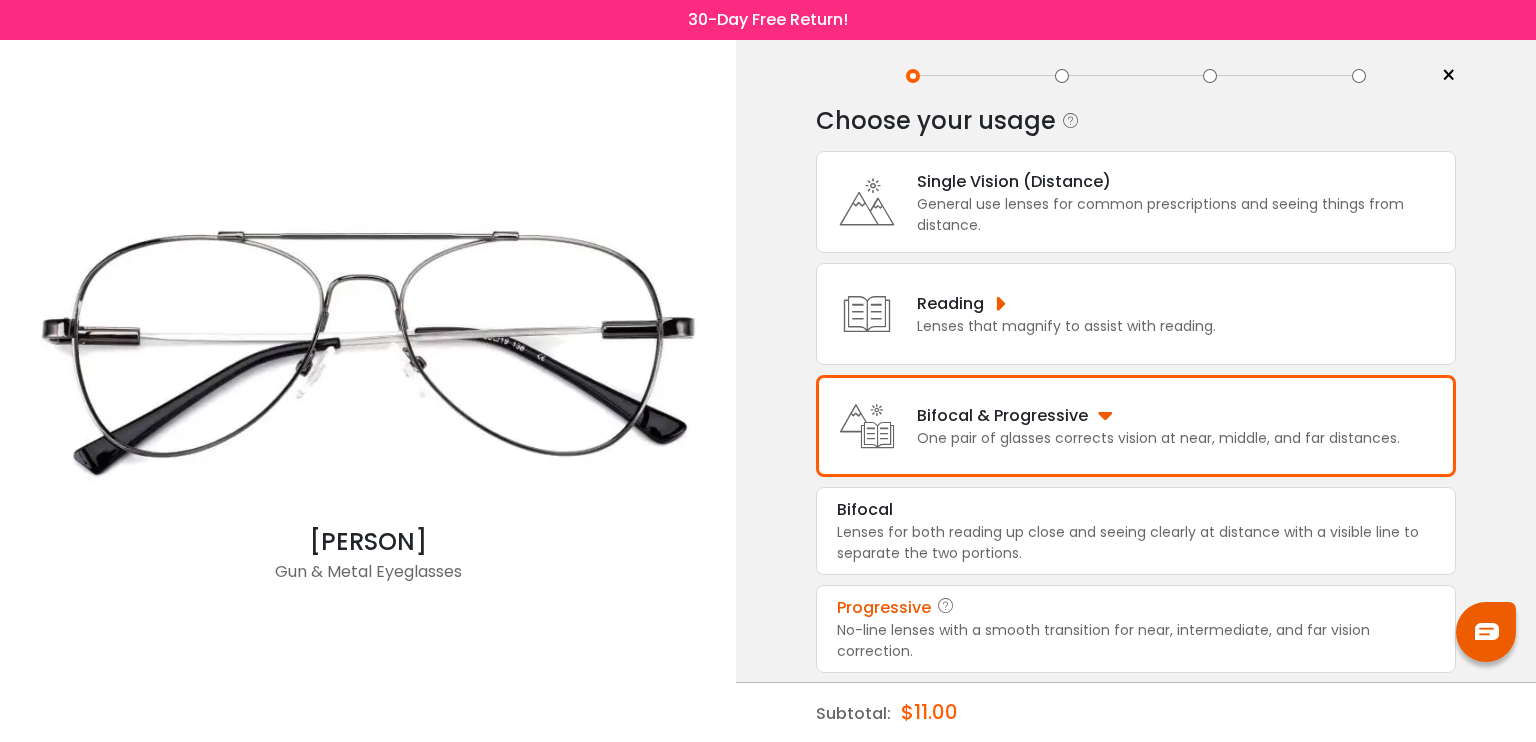 click on "Progressive" at bounding box center [884, 608] 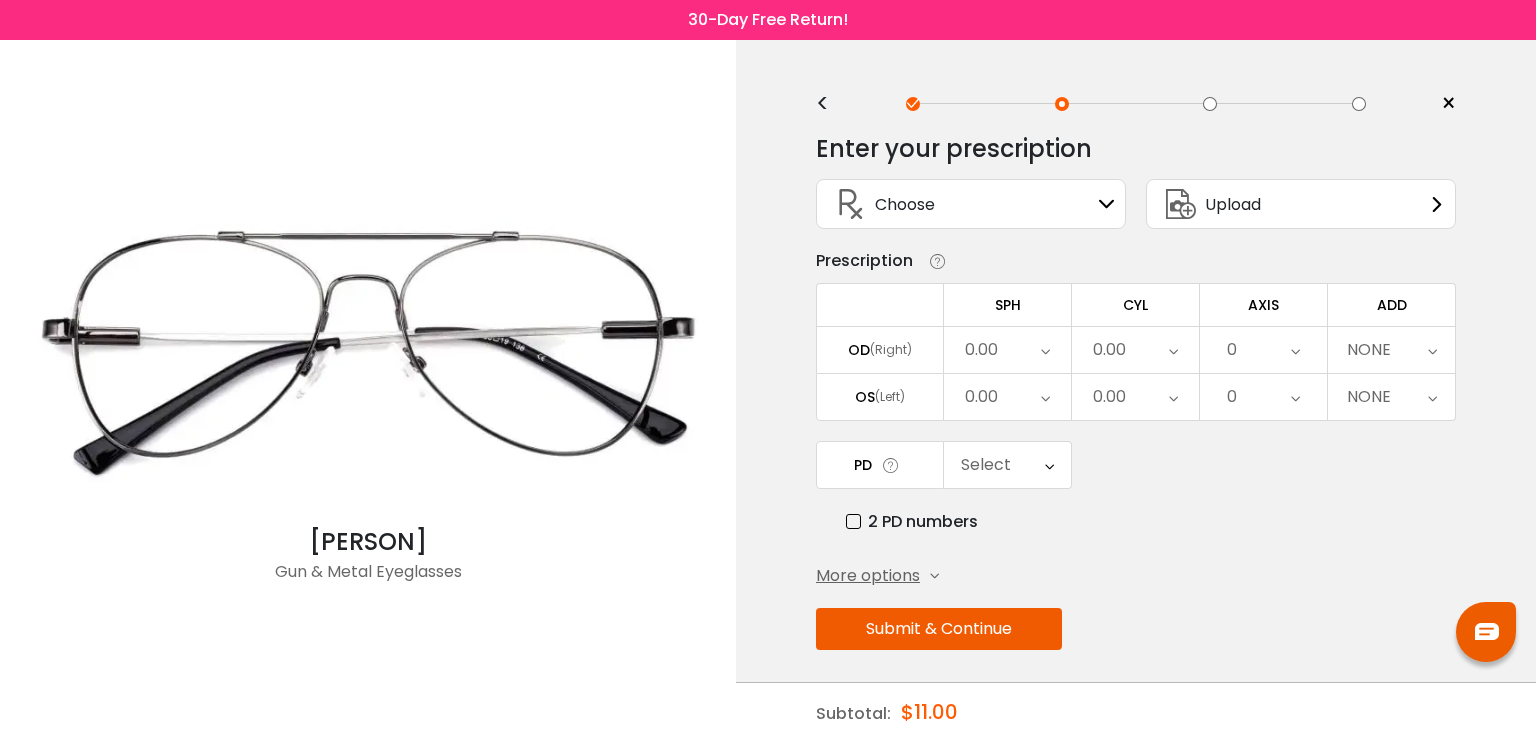scroll, scrollTop: 0, scrollLeft: 0, axis: both 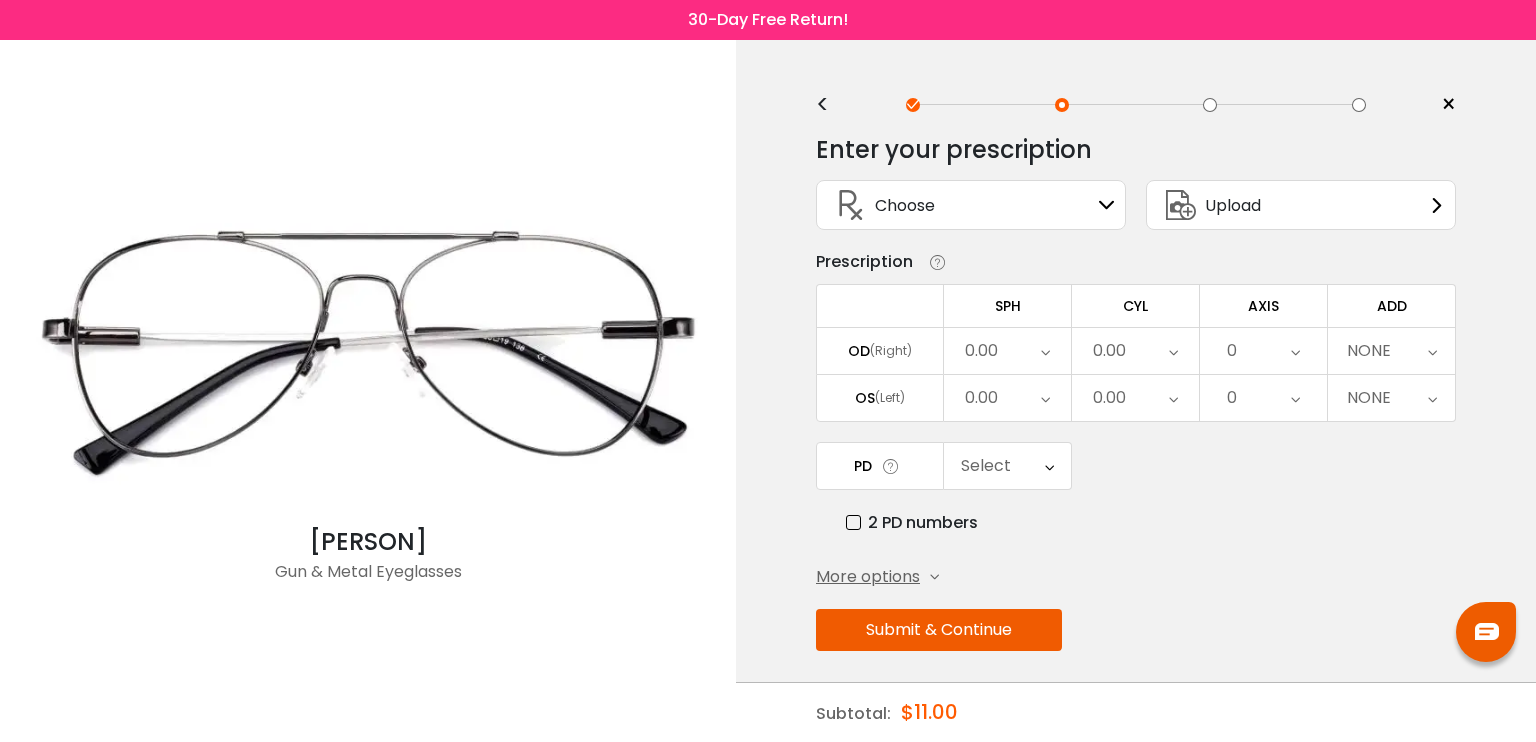 click at bounding box center [1107, 205] 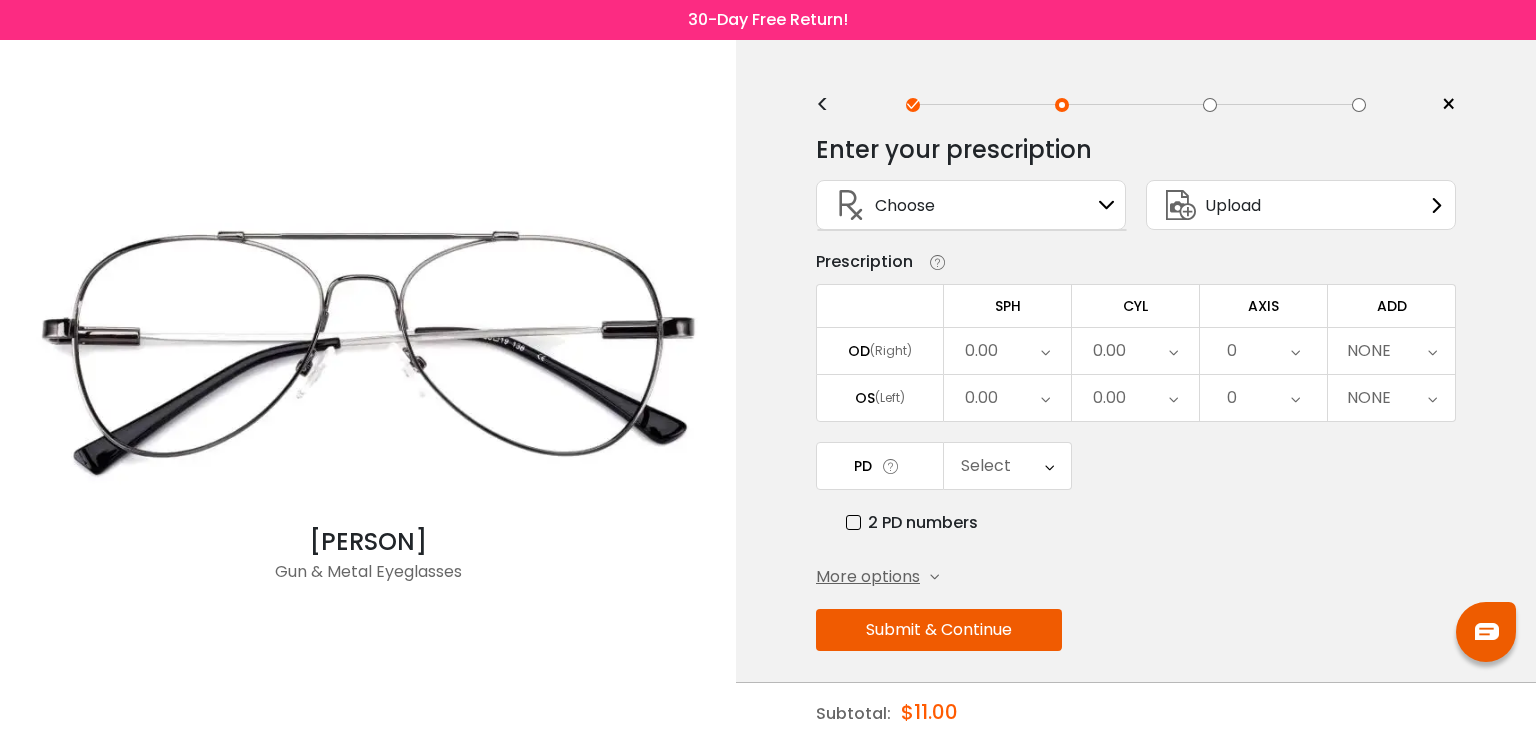 click on "Choose
Sign In" at bounding box center [971, 205] 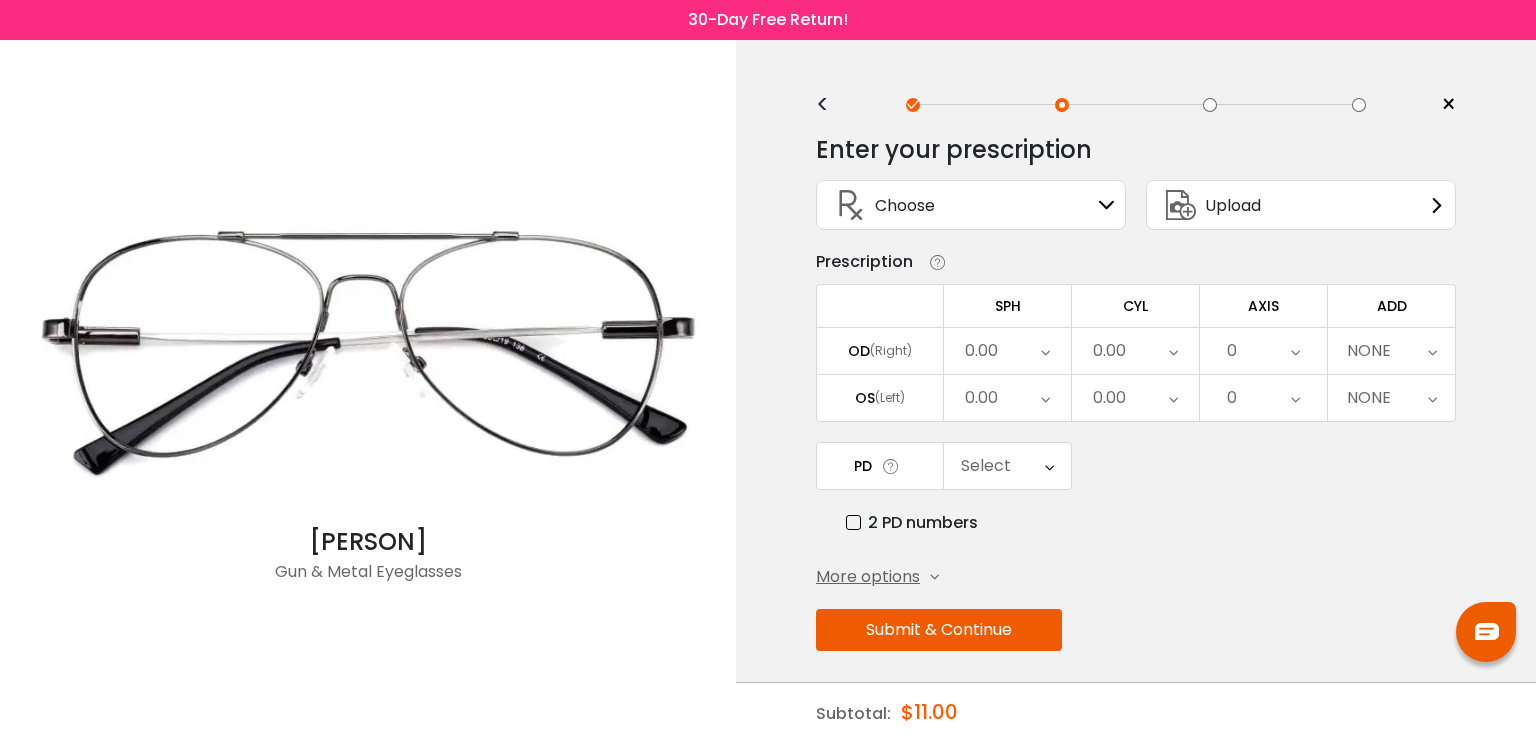 click on "Choose" at bounding box center [905, 205] 